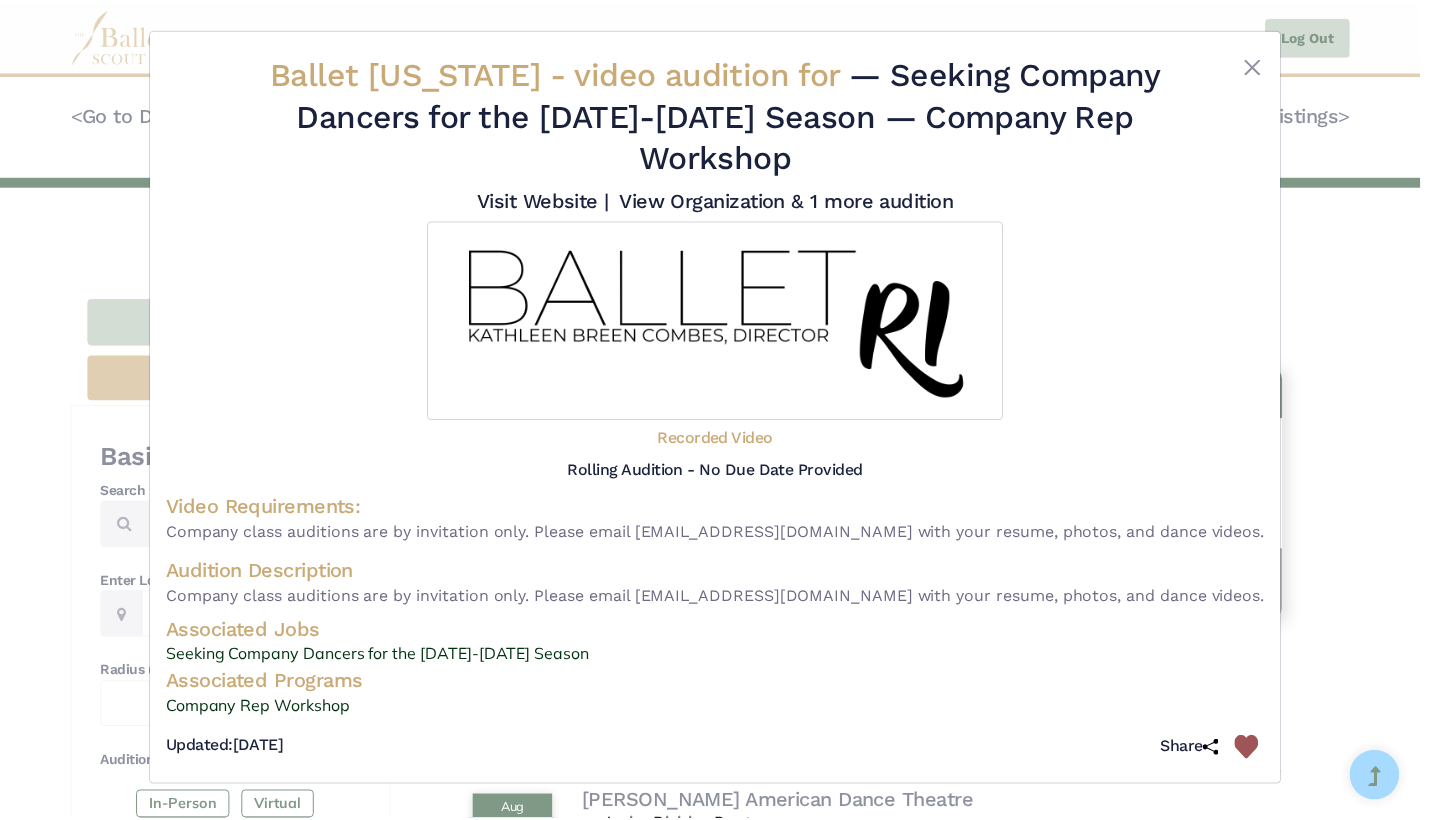 scroll, scrollTop: 1036, scrollLeft: 0, axis: vertical 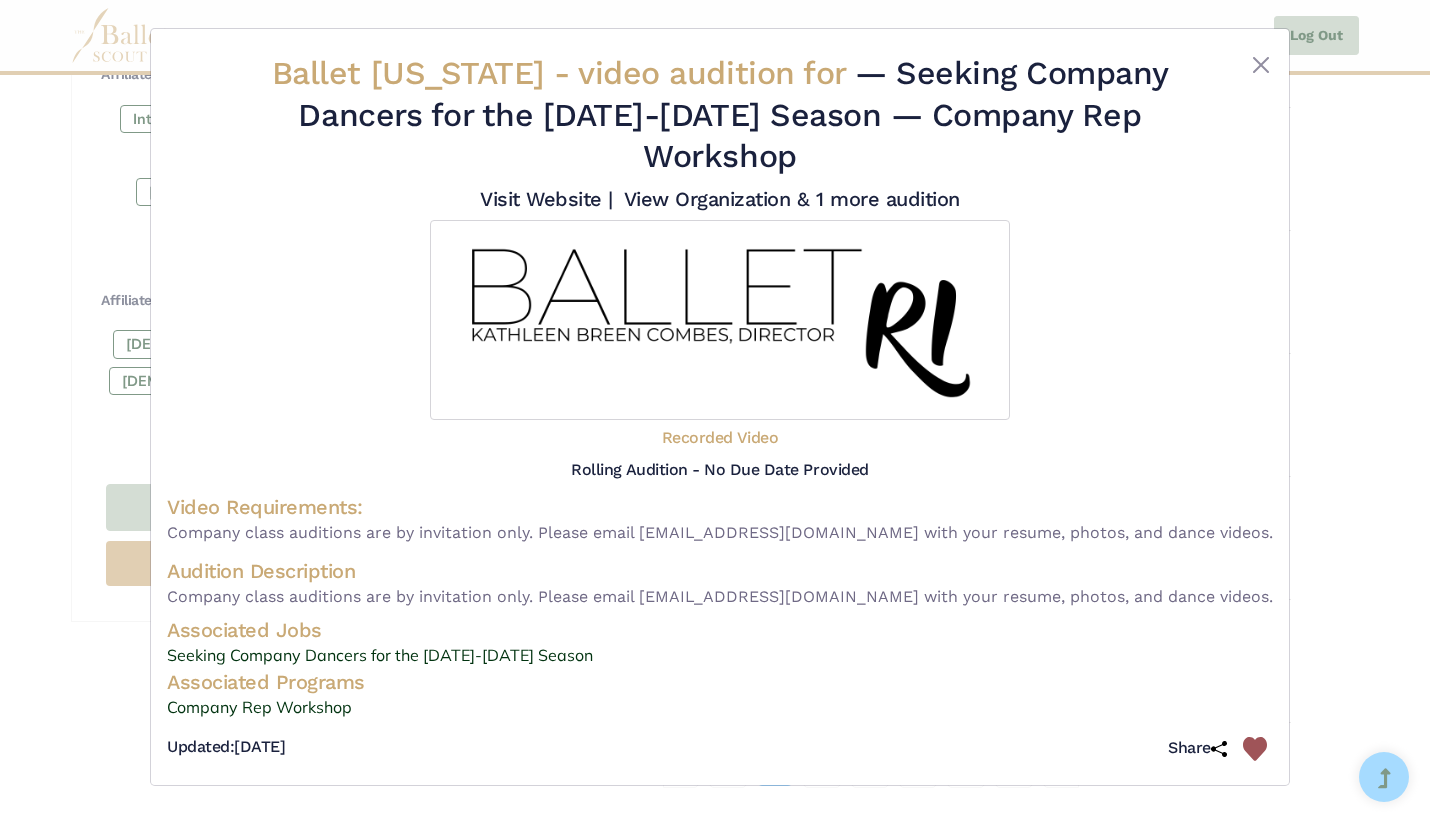 click on "Ballet Rhode Island
-
video audition for
— Seeking Company Dancers for the 2025-2026 Season
— Company Rep Workshop
Visit Website |" at bounding box center (720, 410) 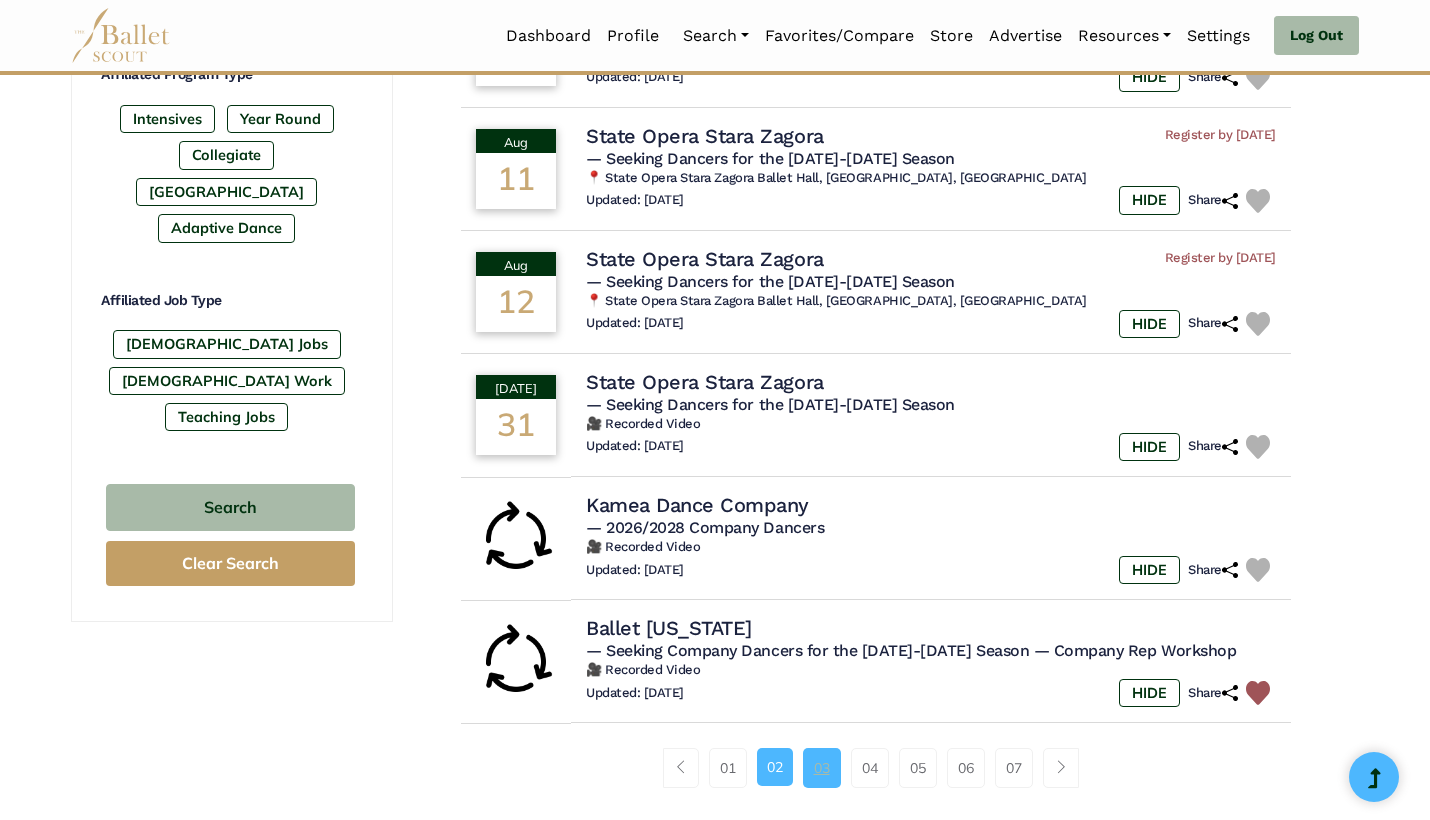 click on "03" at bounding box center (822, 768) 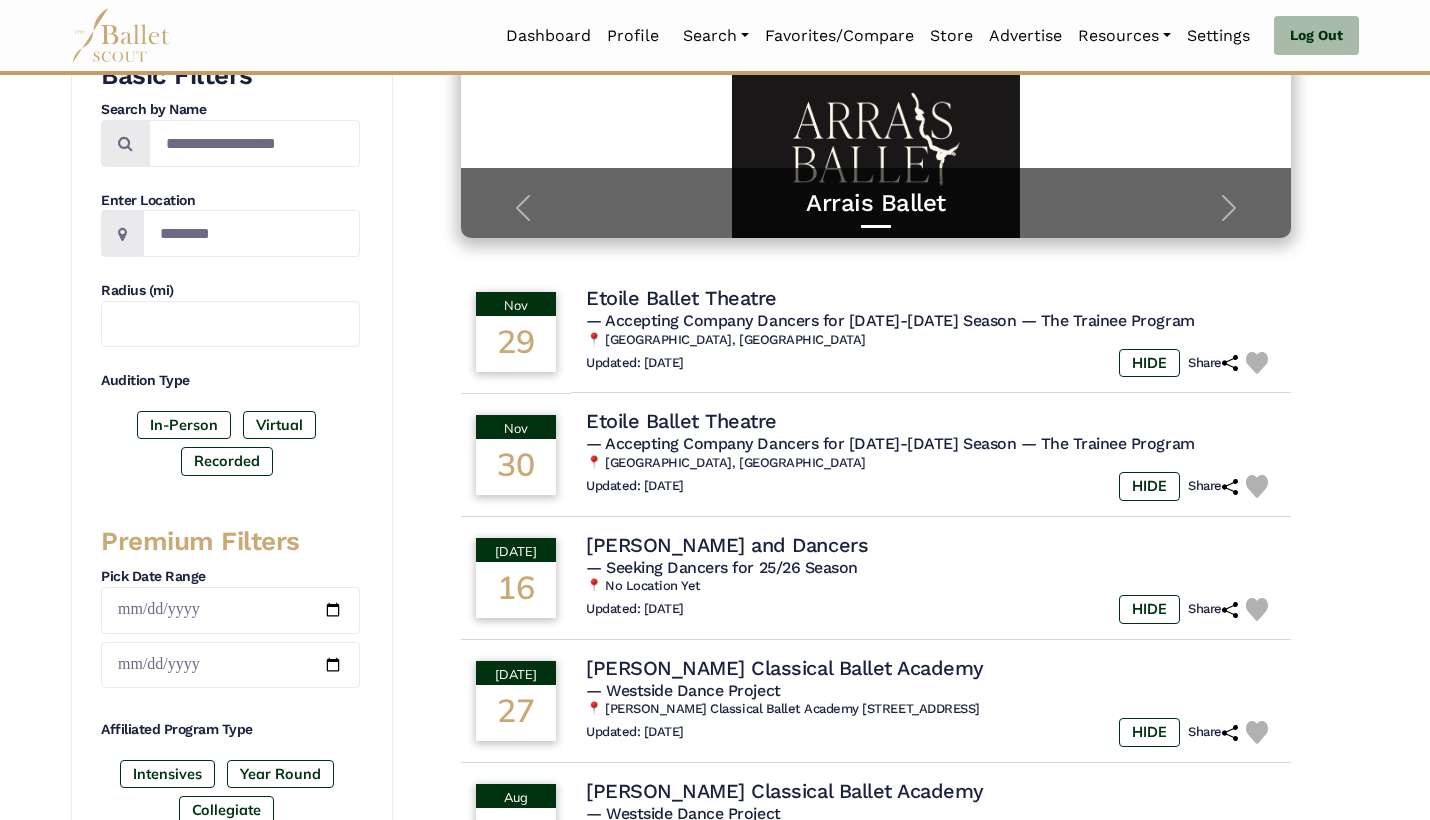 scroll, scrollTop: 382, scrollLeft: 0, axis: vertical 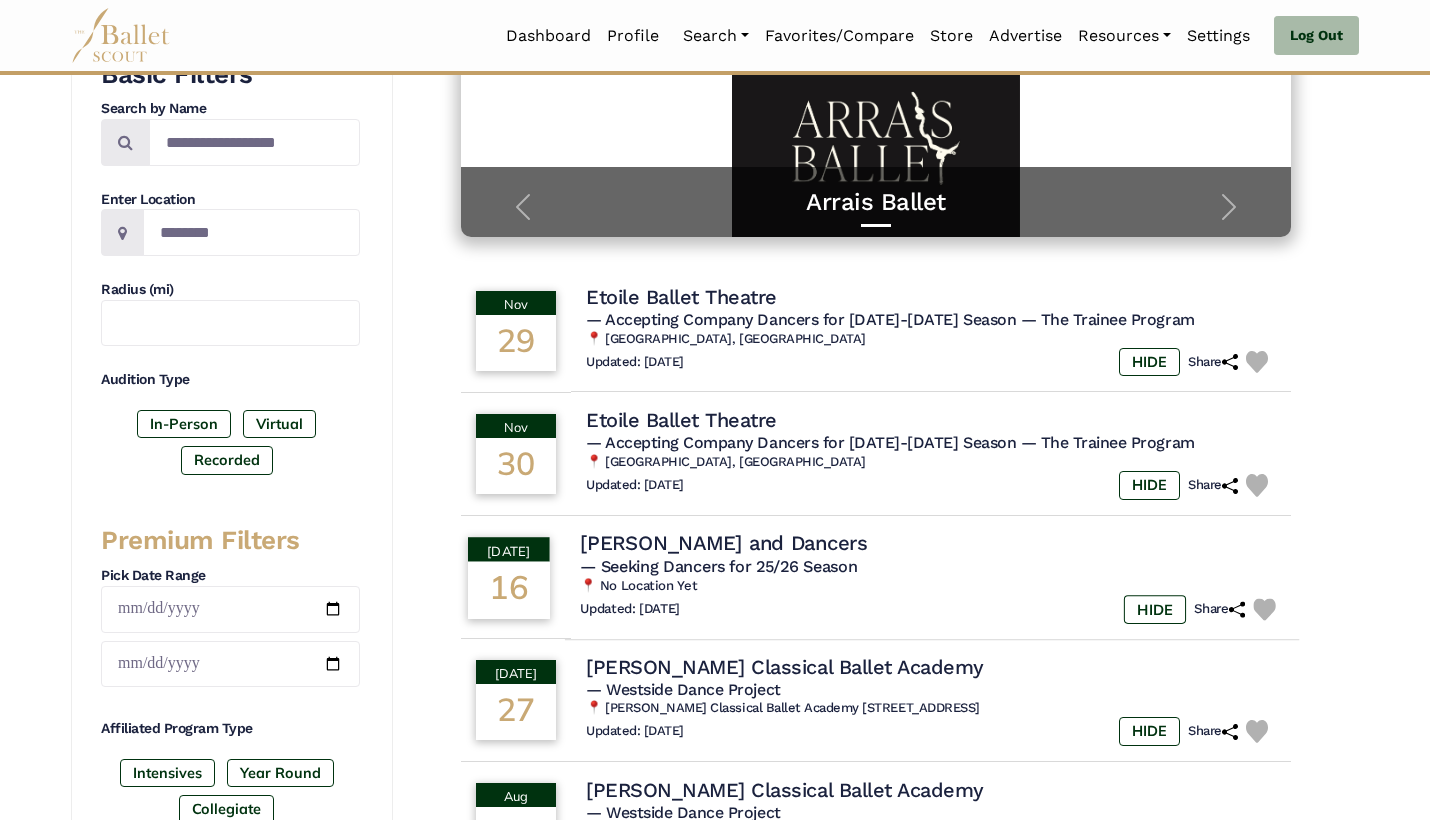 click on "— Seeking Dancers for 25/26 Season" at bounding box center (932, 566) 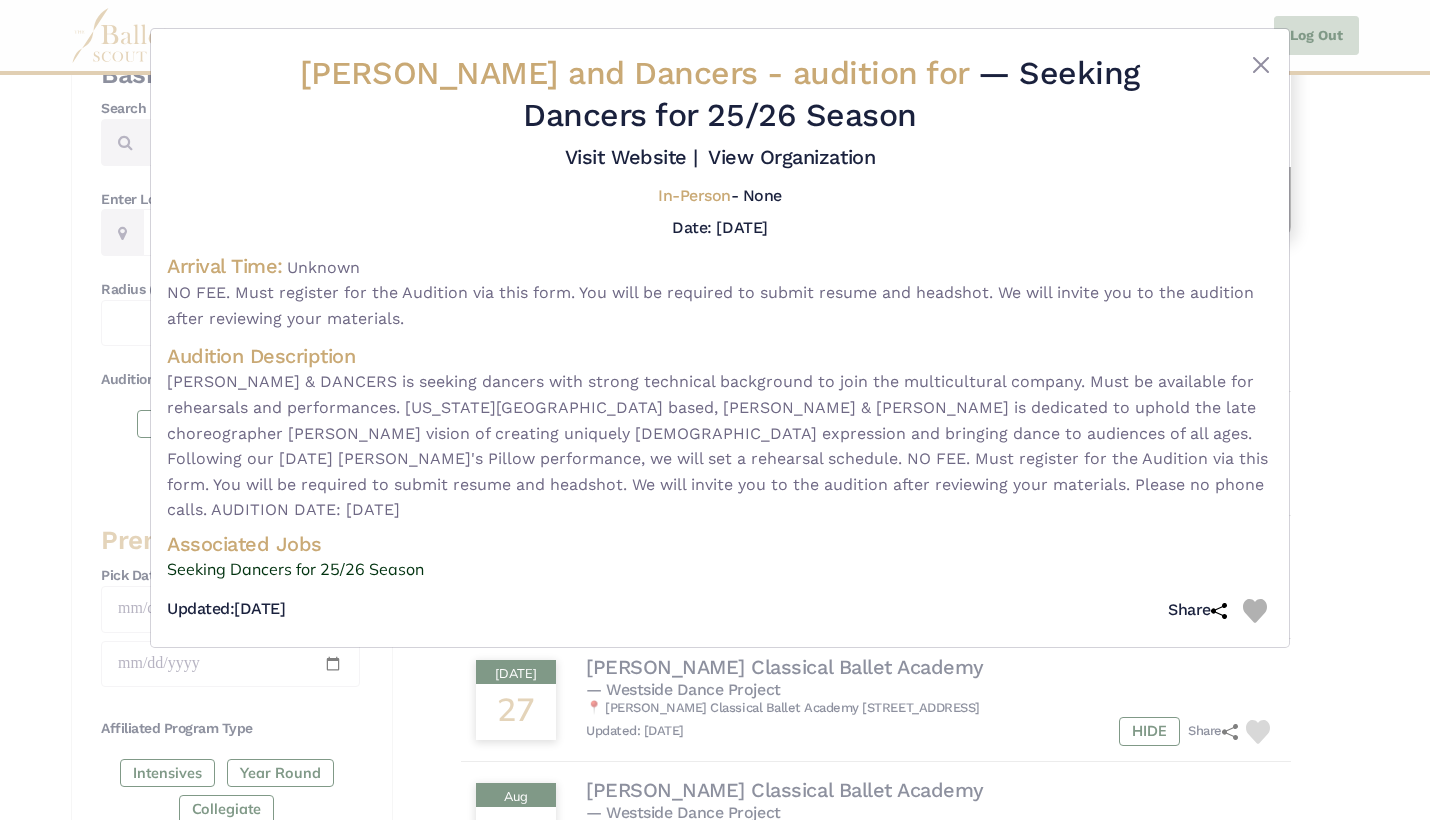 click on "[PERSON_NAME] and Dancers
-
audition for
— Seeking Dancers for 25/26 Season
Visit Website |
View Organization" at bounding box center [720, 410] 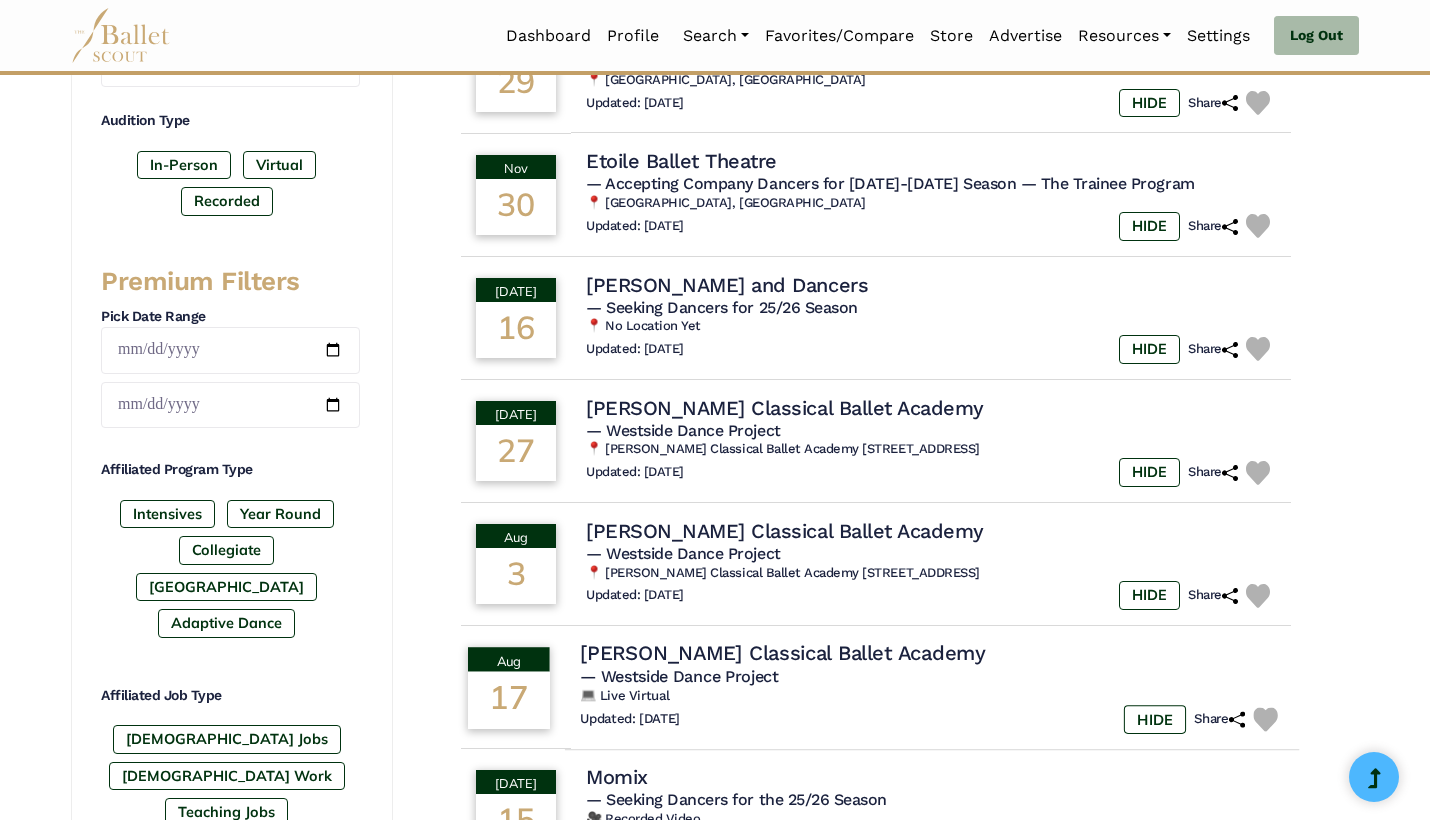 scroll, scrollTop: 642, scrollLeft: 0, axis: vertical 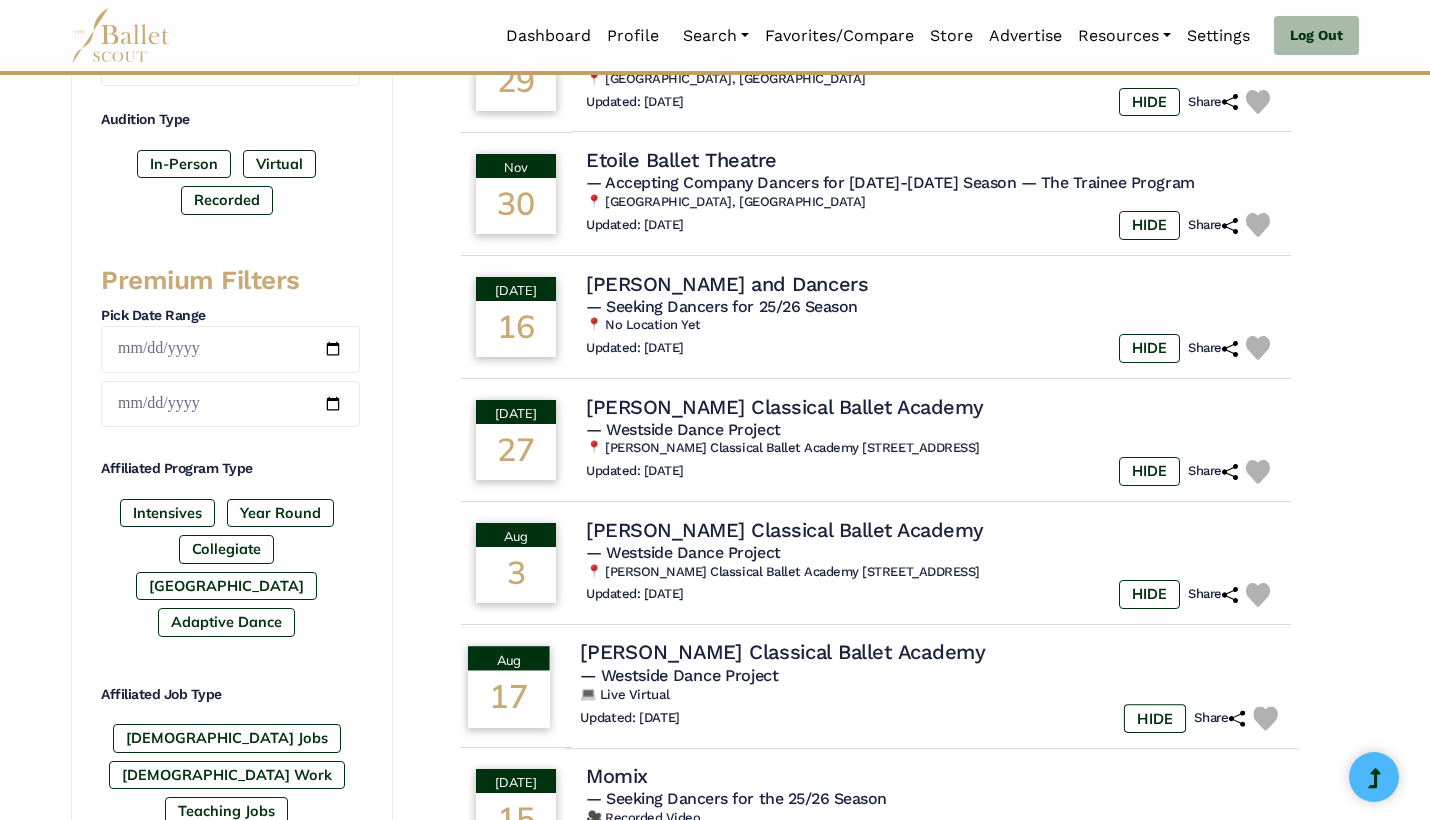 click on "Updated: July 5, 2025
HIDE
Share" at bounding box center [932, 718] 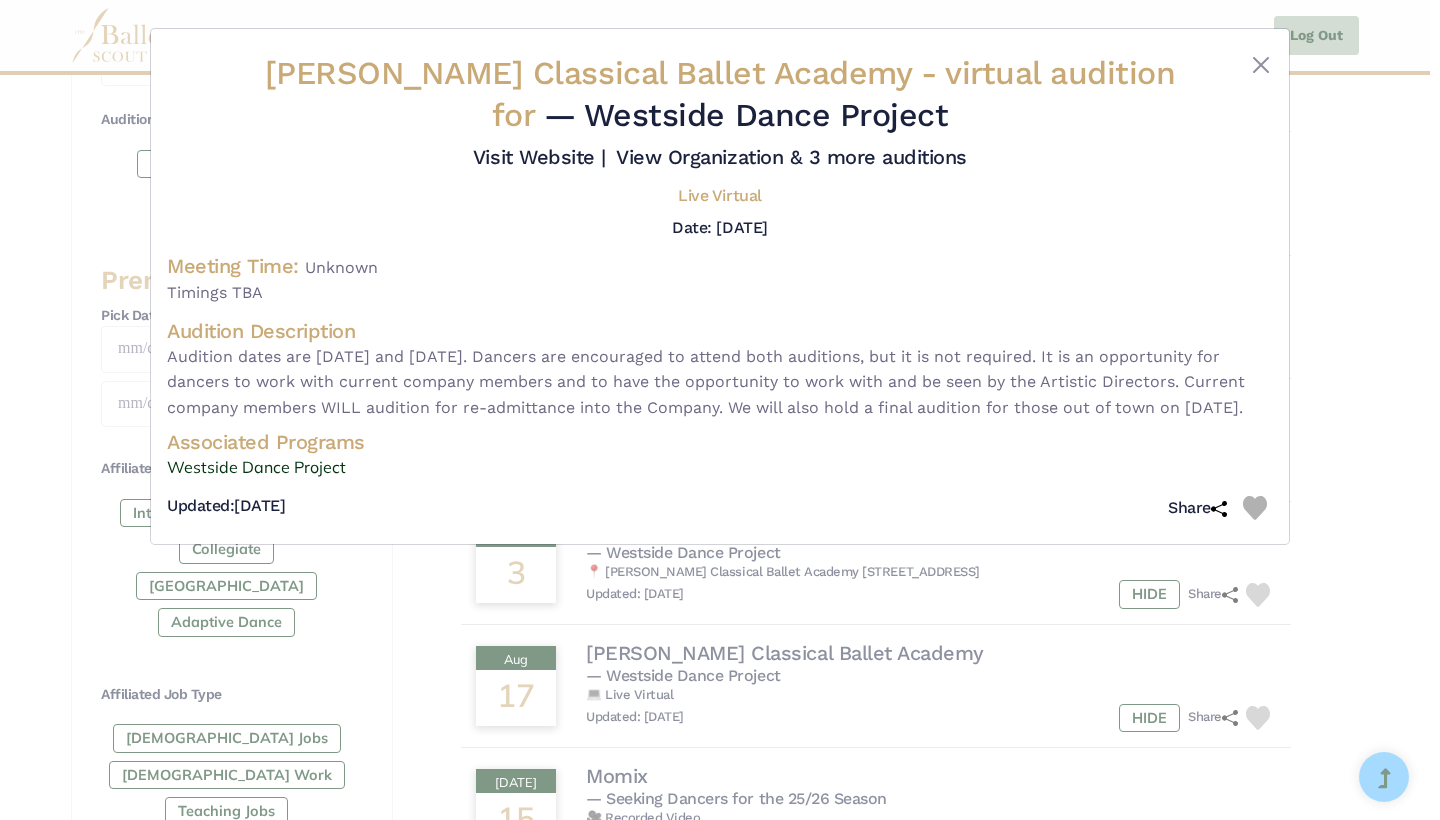 click on "Dmitri Kulev Classical Ballet Academy
-
virtual audition for
— Westside Dance Project
Visit Website |" at bounding box center [720, 410] 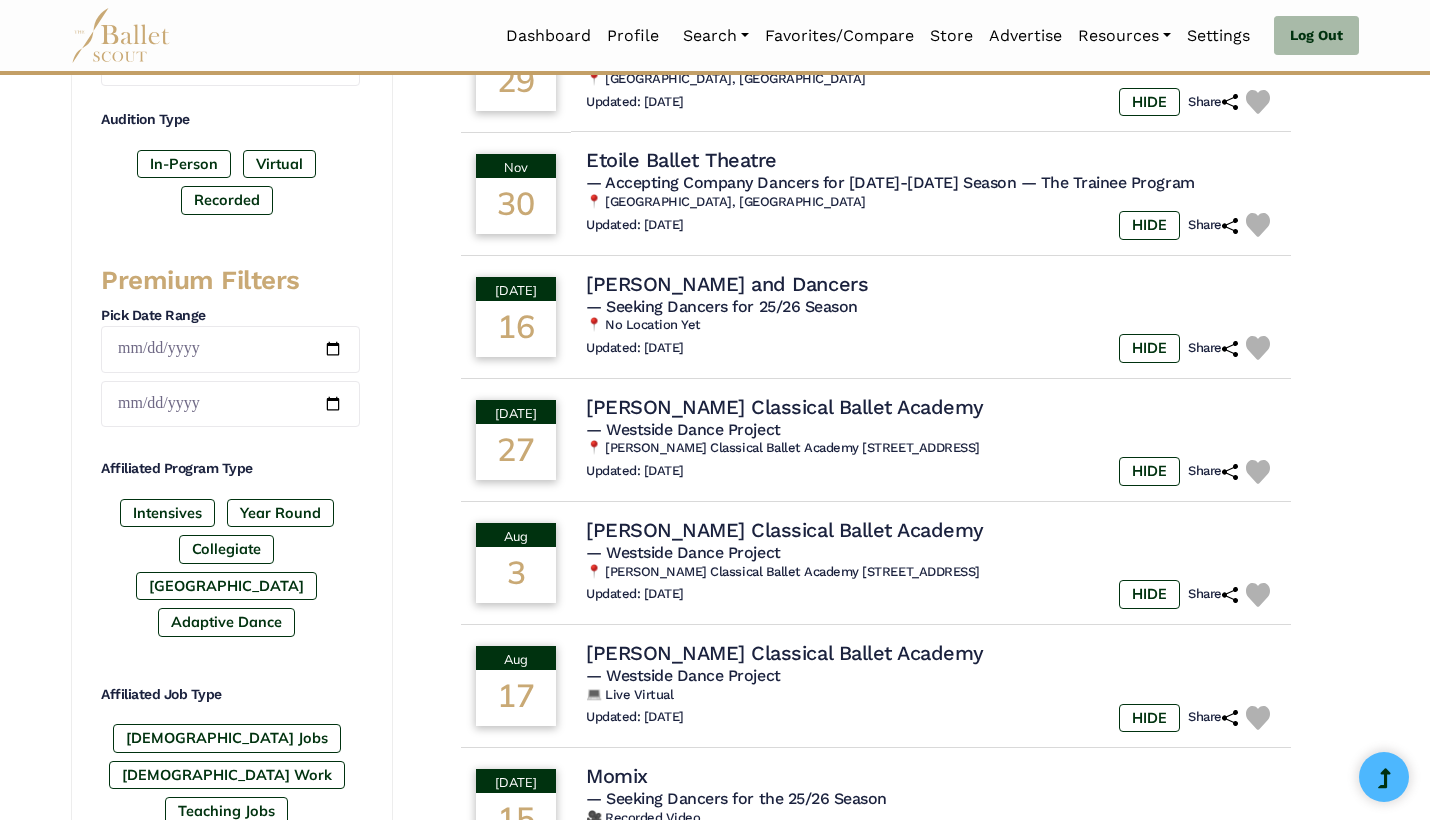 click at bounding box center (720, 410) 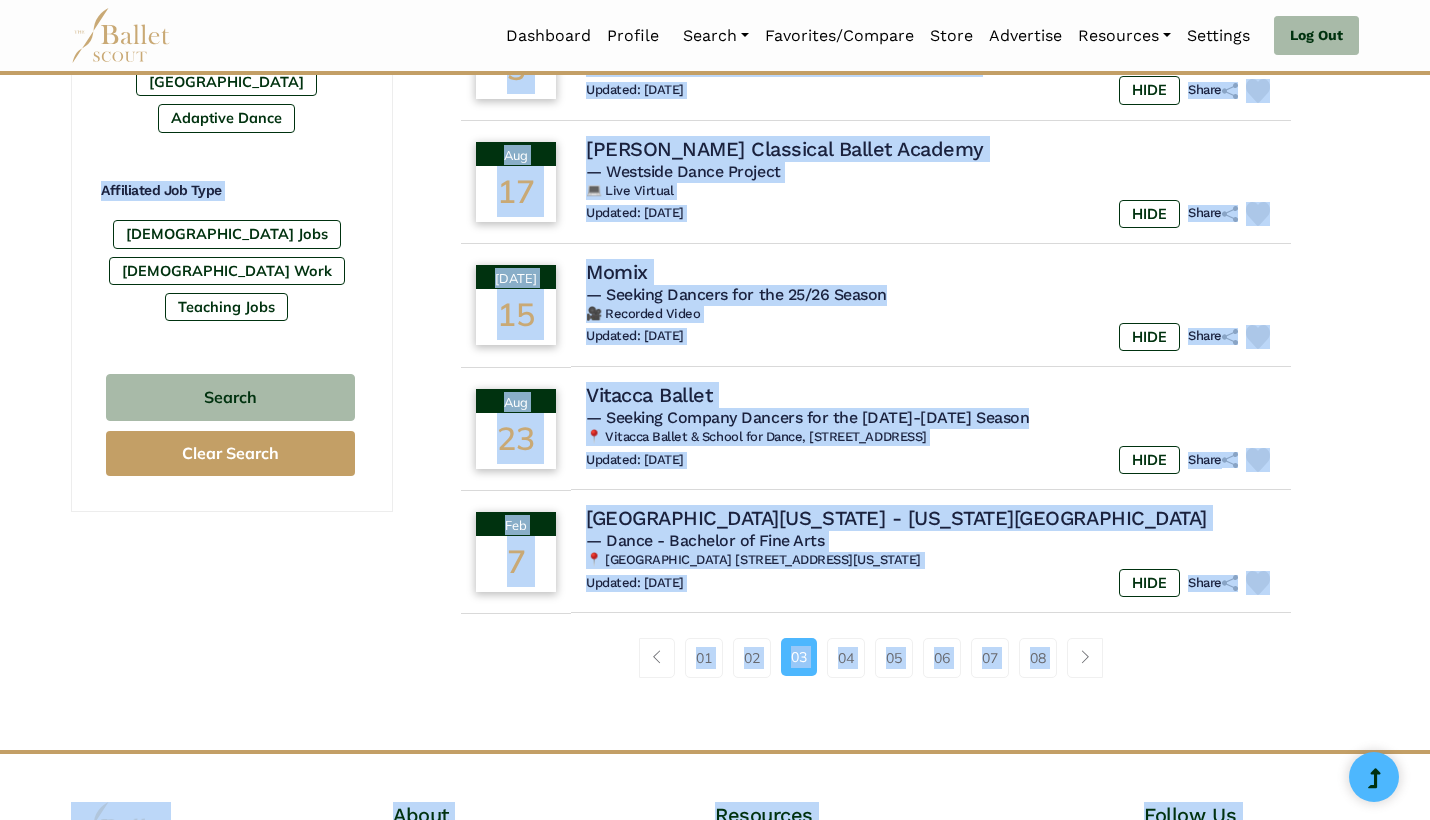 scroll, scrollTop: 1147, scrollLeft: 0, axis: vertical 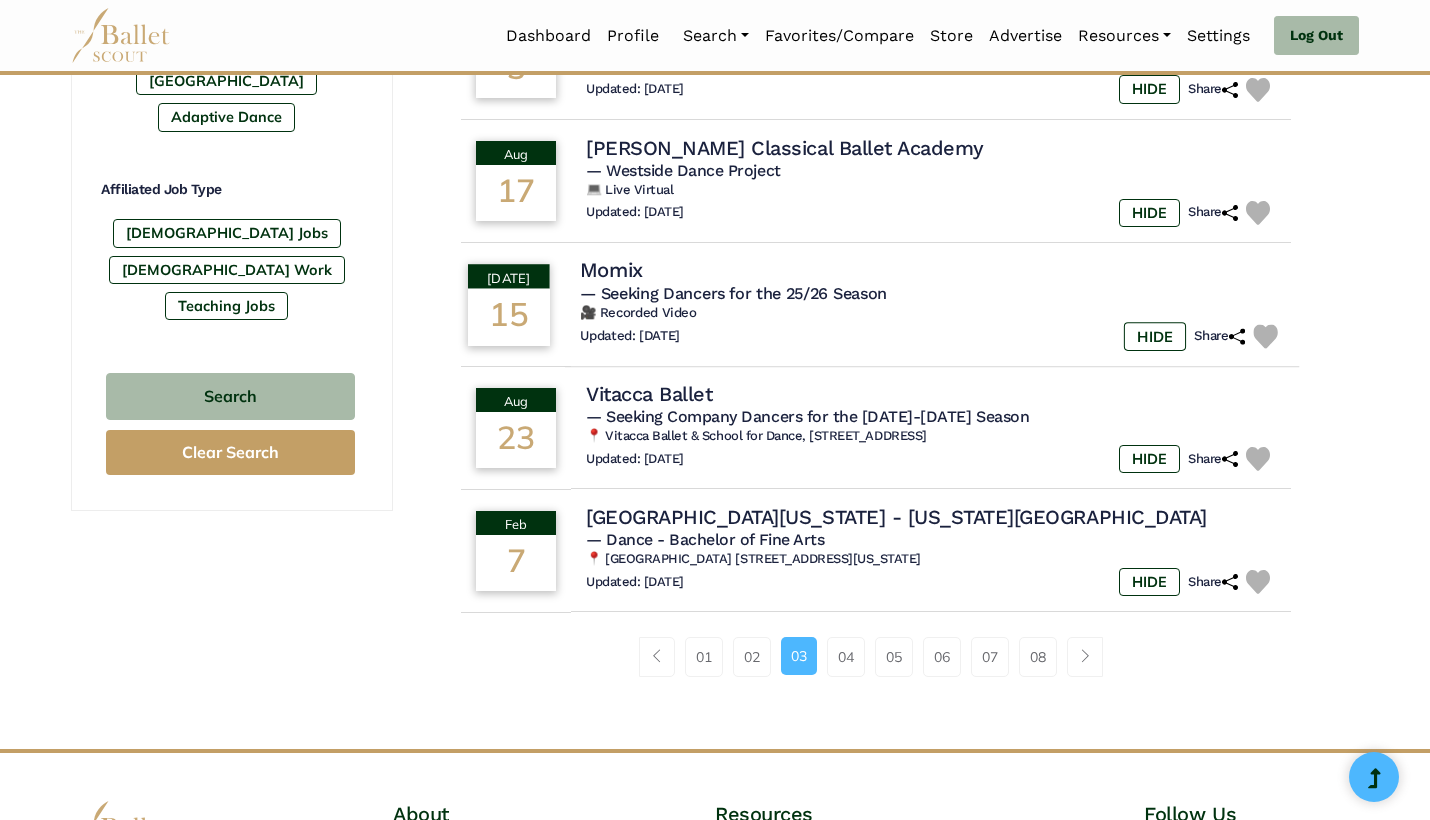click on "Updated: July 5, 2025
HIDE
Share" at bounding box center (932, 336) 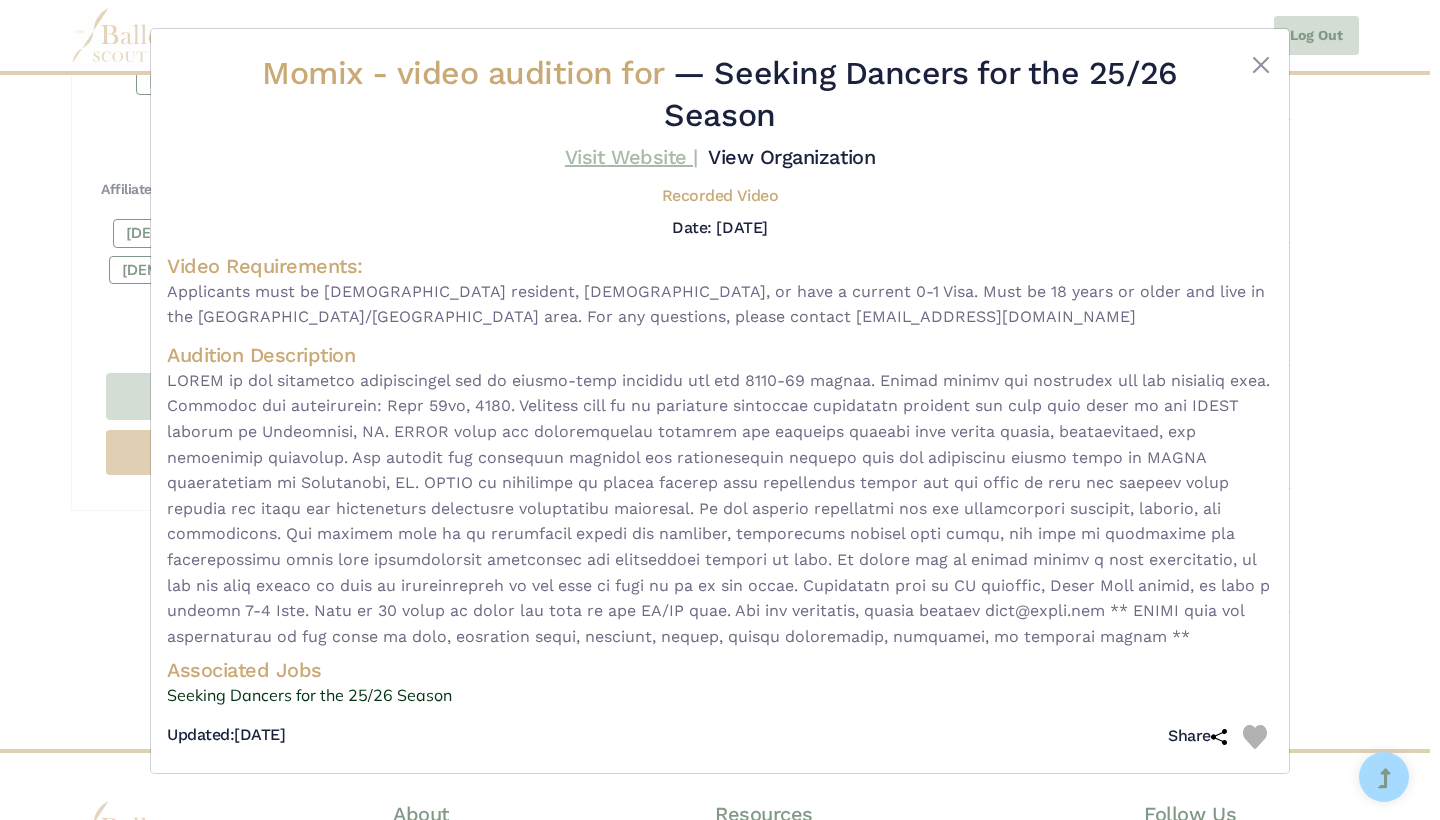 click on "Visit Website |" at bounding box center [631, 157] 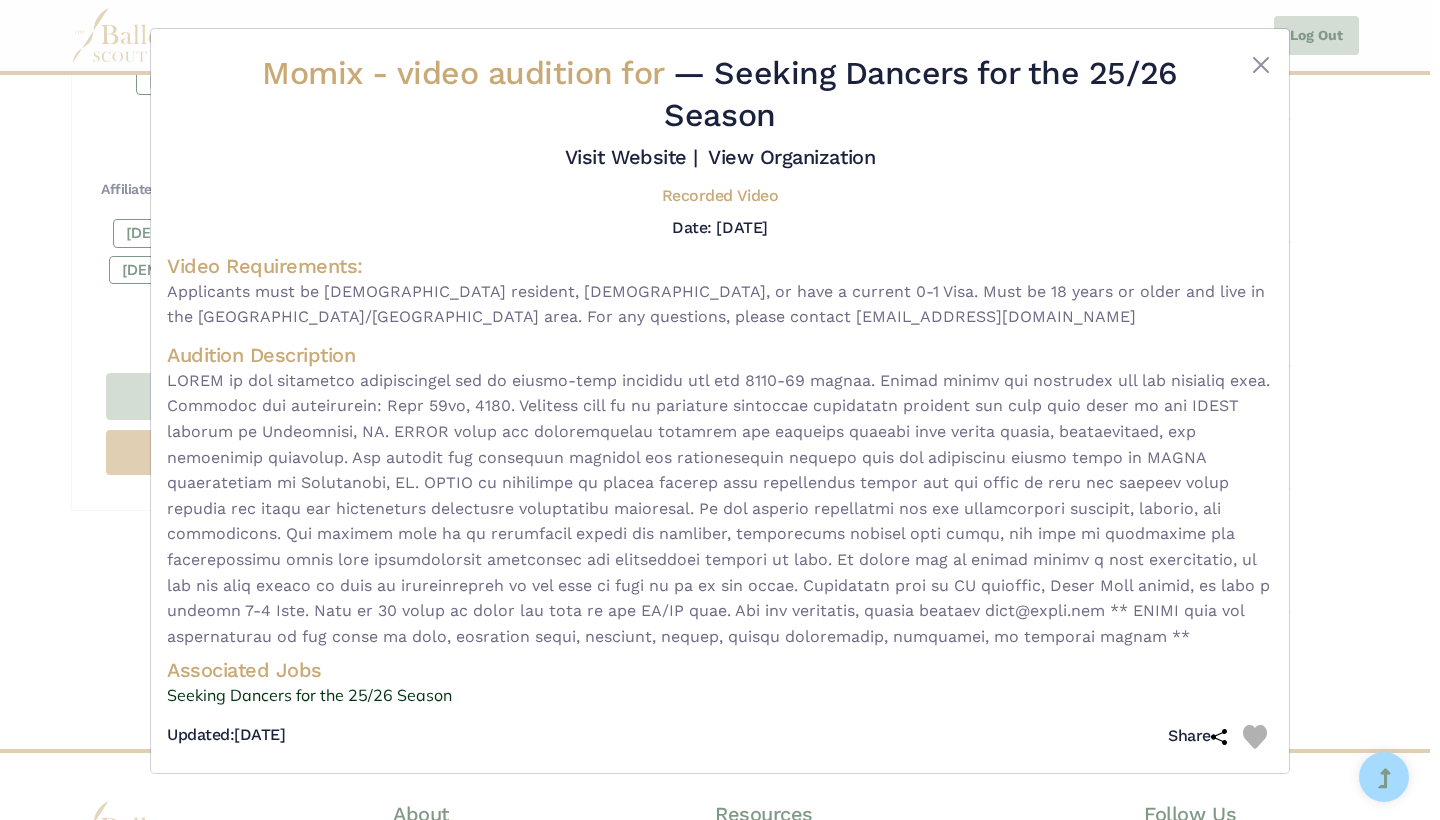 click on "Momix
-
video audition for
— Seeking Dancers for the 25/26 Season
Visit Website |
View Organization" at bounding box center [720, 410] 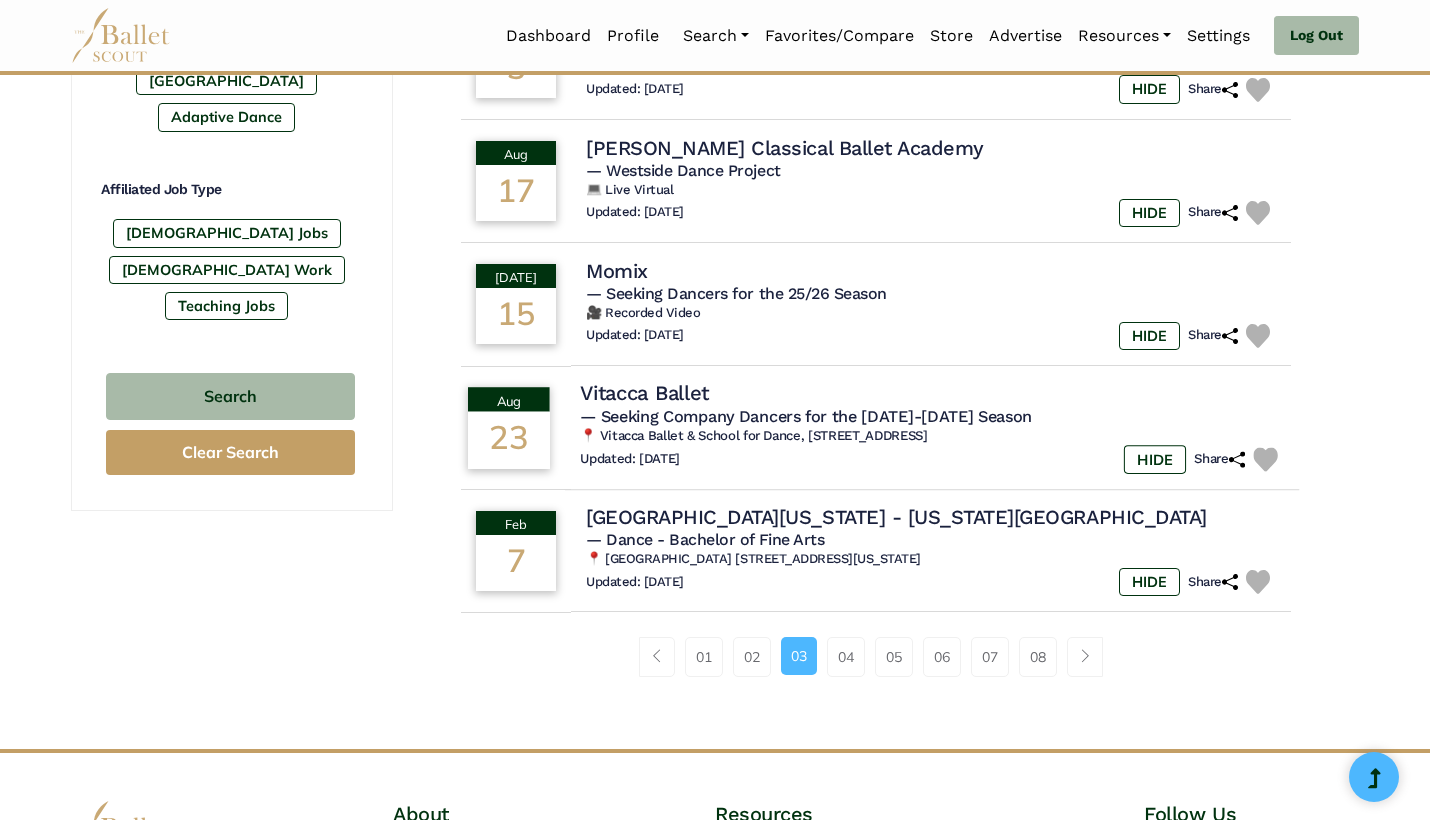 click on "Updated: July 5, 2025
HIDE
Share" at bounding box center [932, 459] 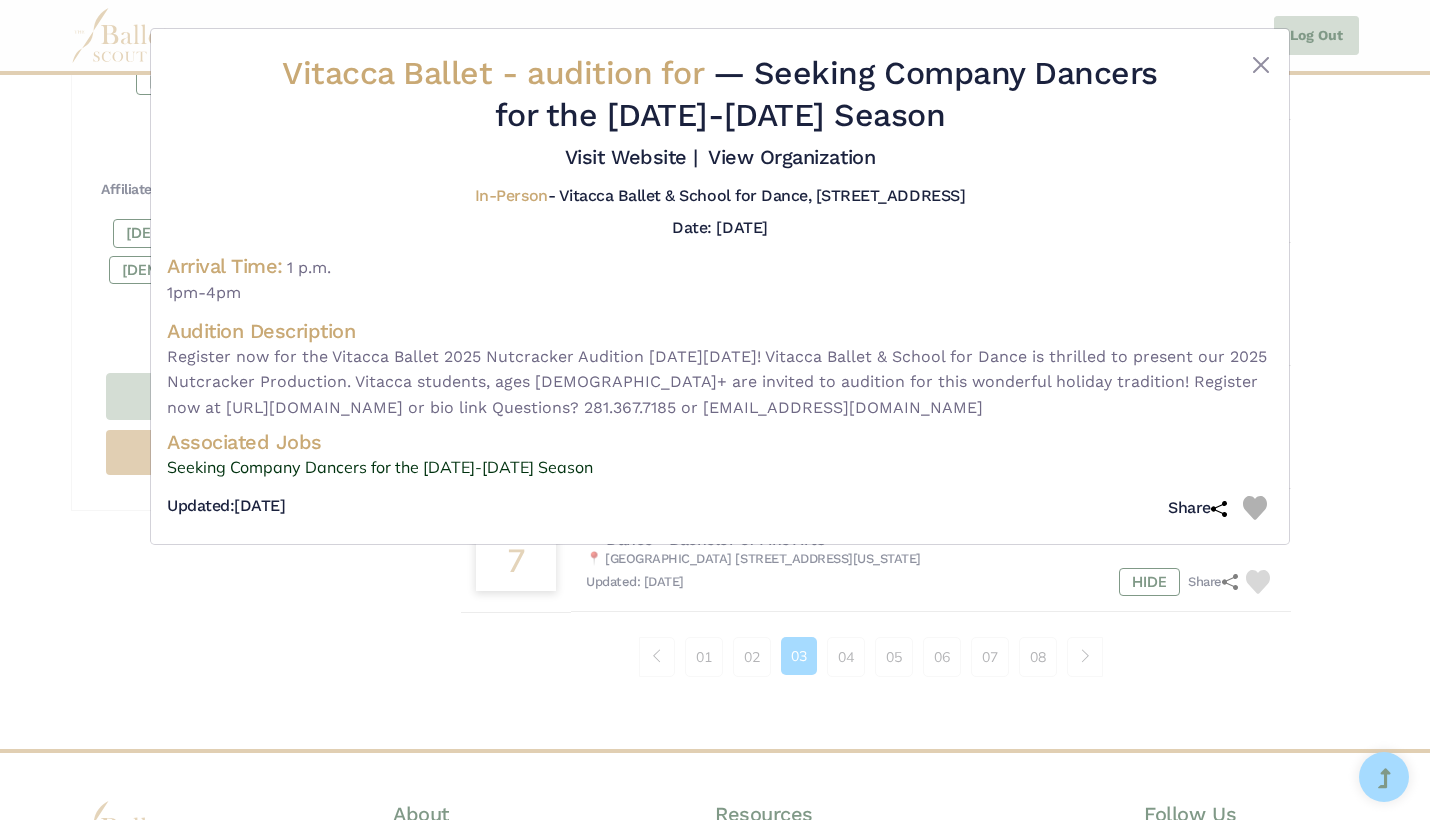 click on "Vitacca Ballet
-
audition for
— Seeking Company Dancers for the 2025-2026 Season
Visit Website |" at bounding box center [720, 410] 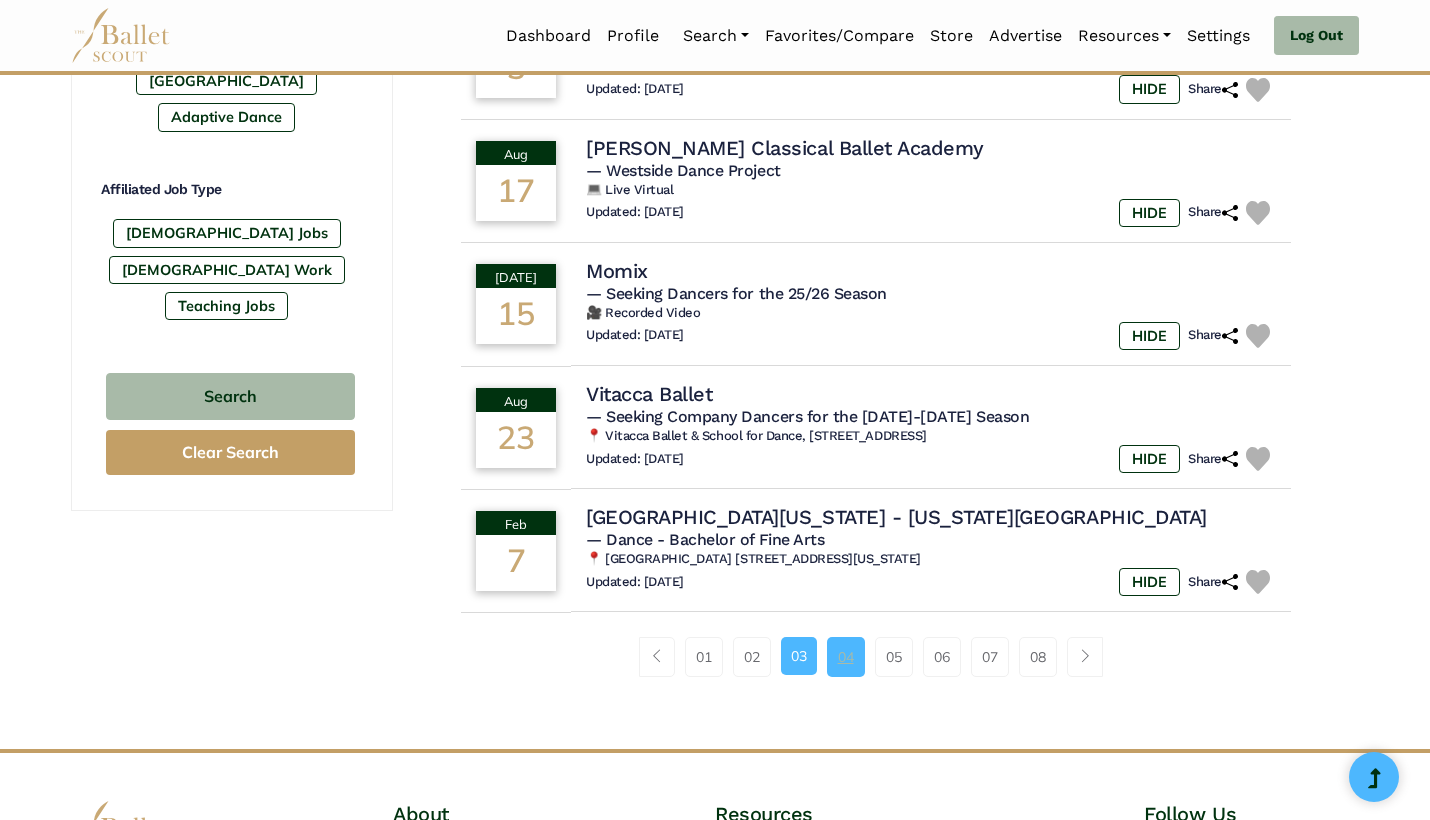 click on "04" at bounding box center (846, 657) 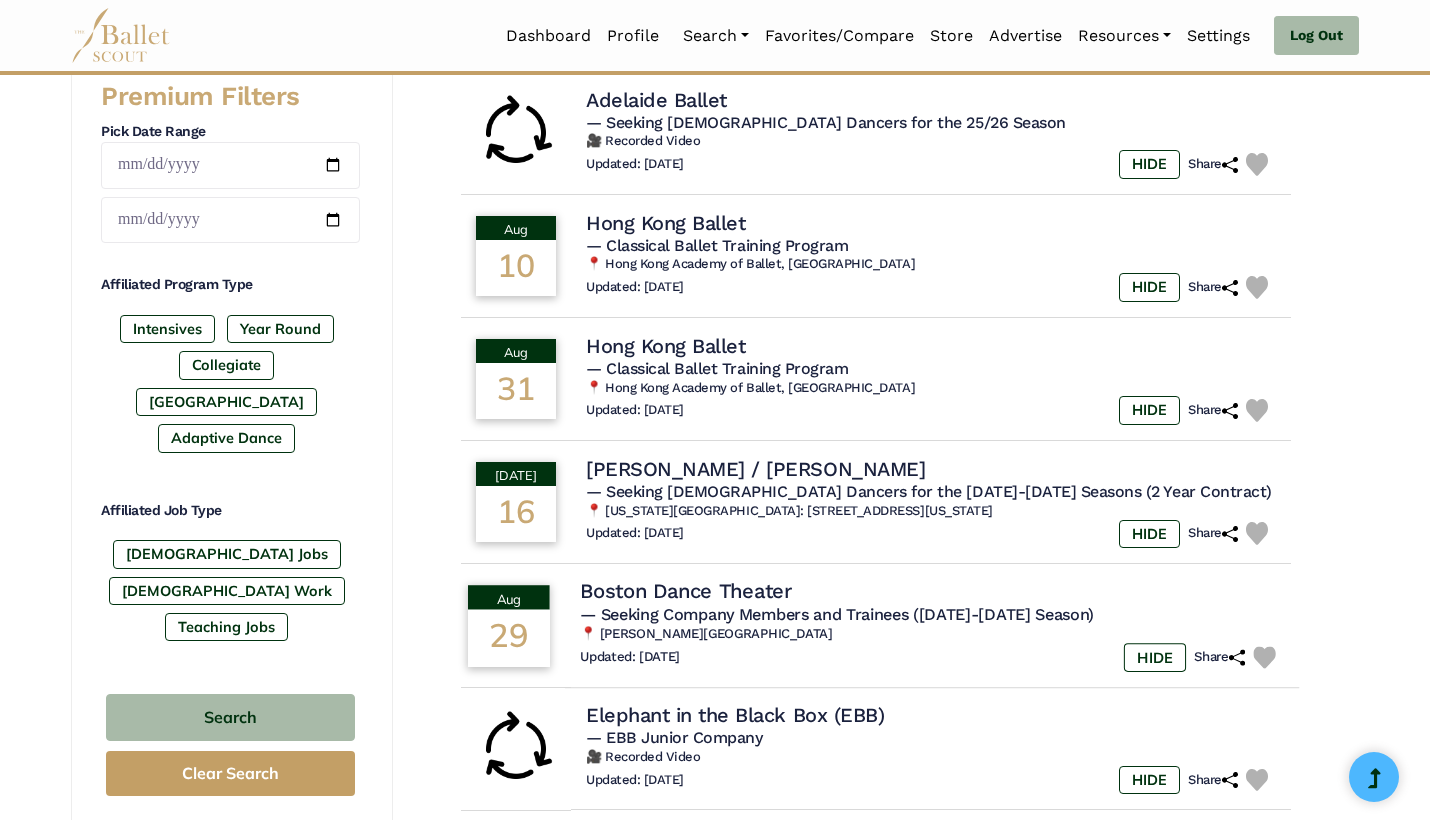 scroll, scrollTop: 832, scrollLeft: 0, axis: vertical 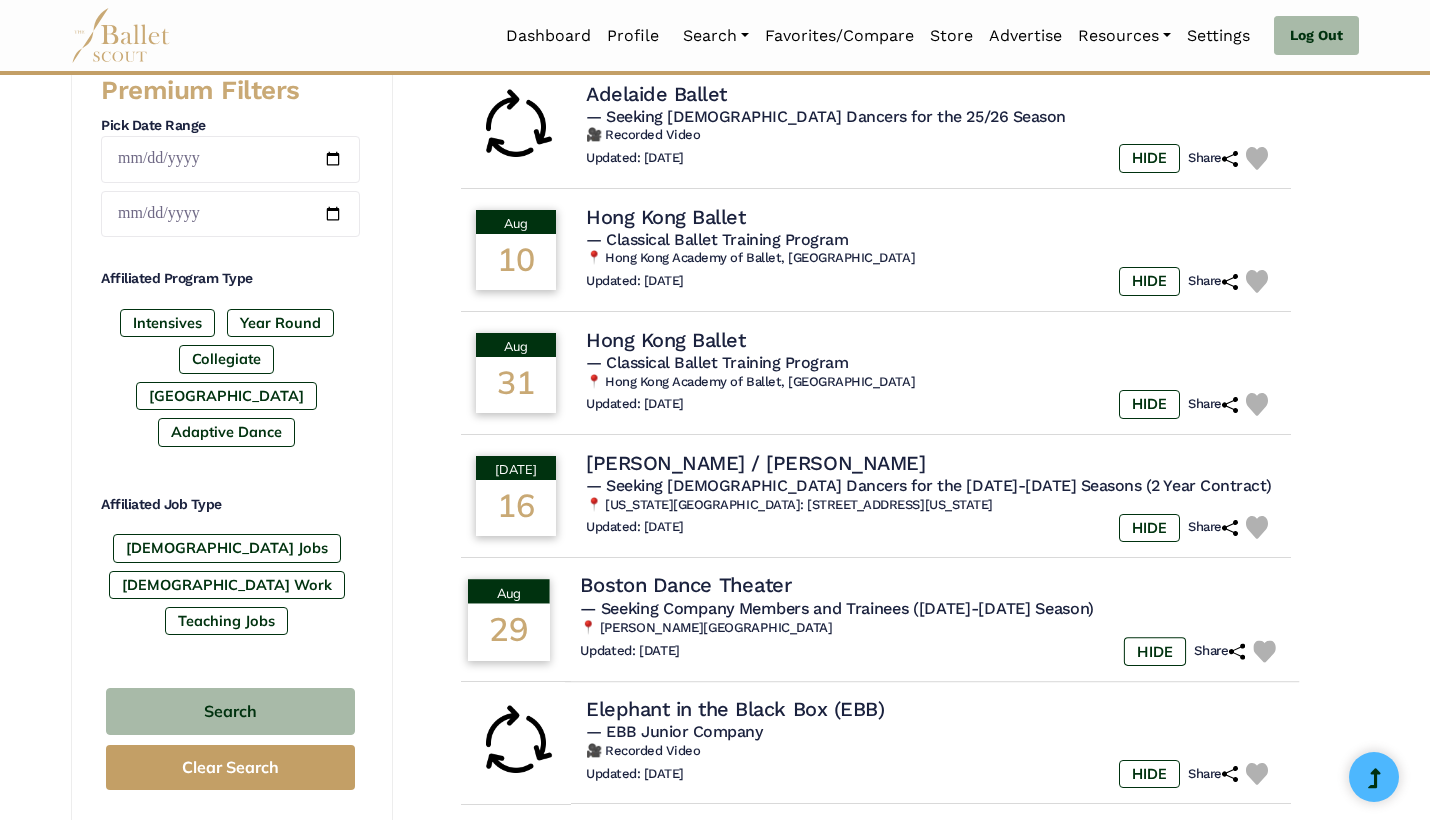 click on "Updated: [DATE]
HIDE
Share" at bounding box center [932, 651] 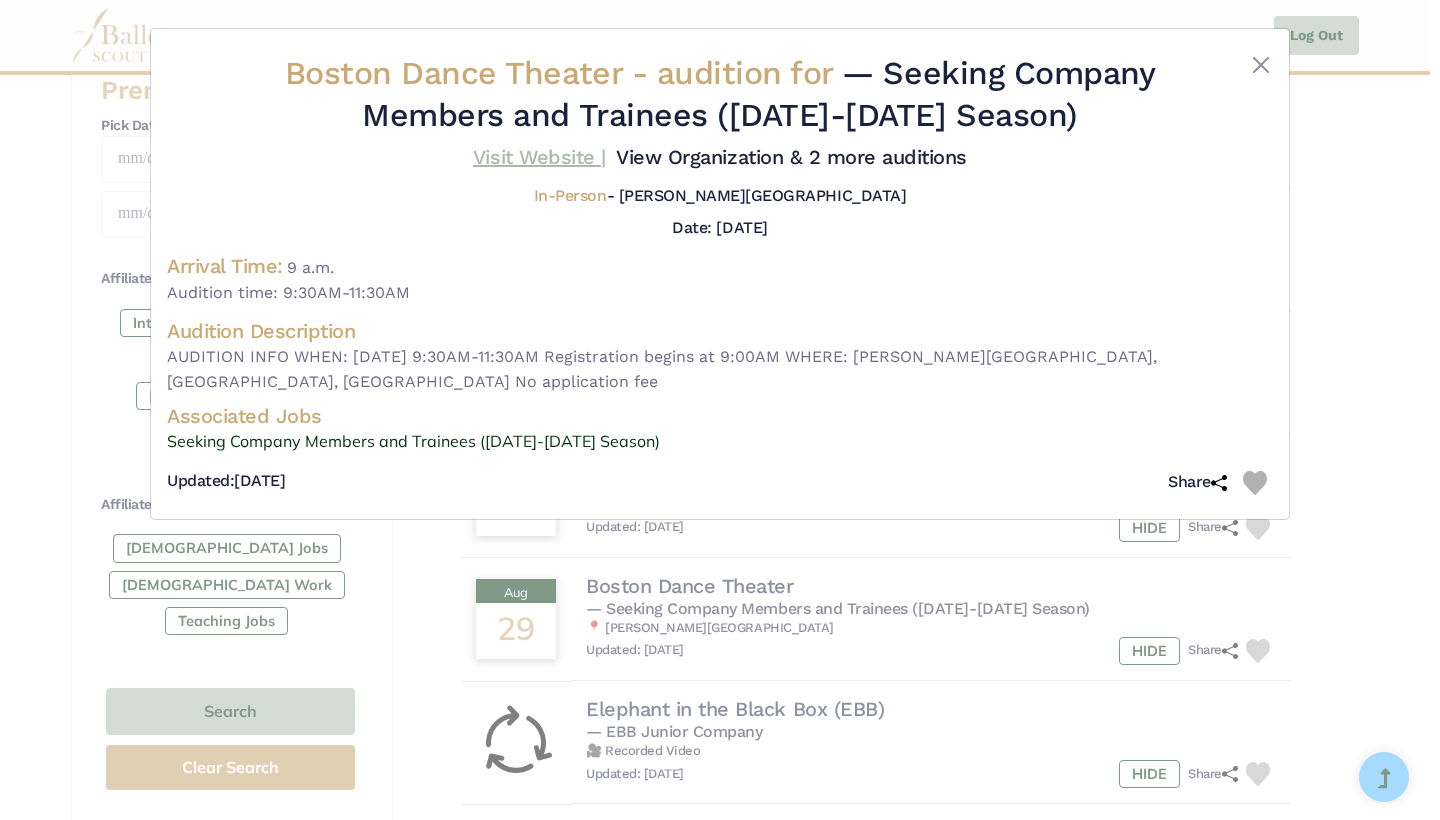 click on "Visit Website |" at bounding box center [539, 157] 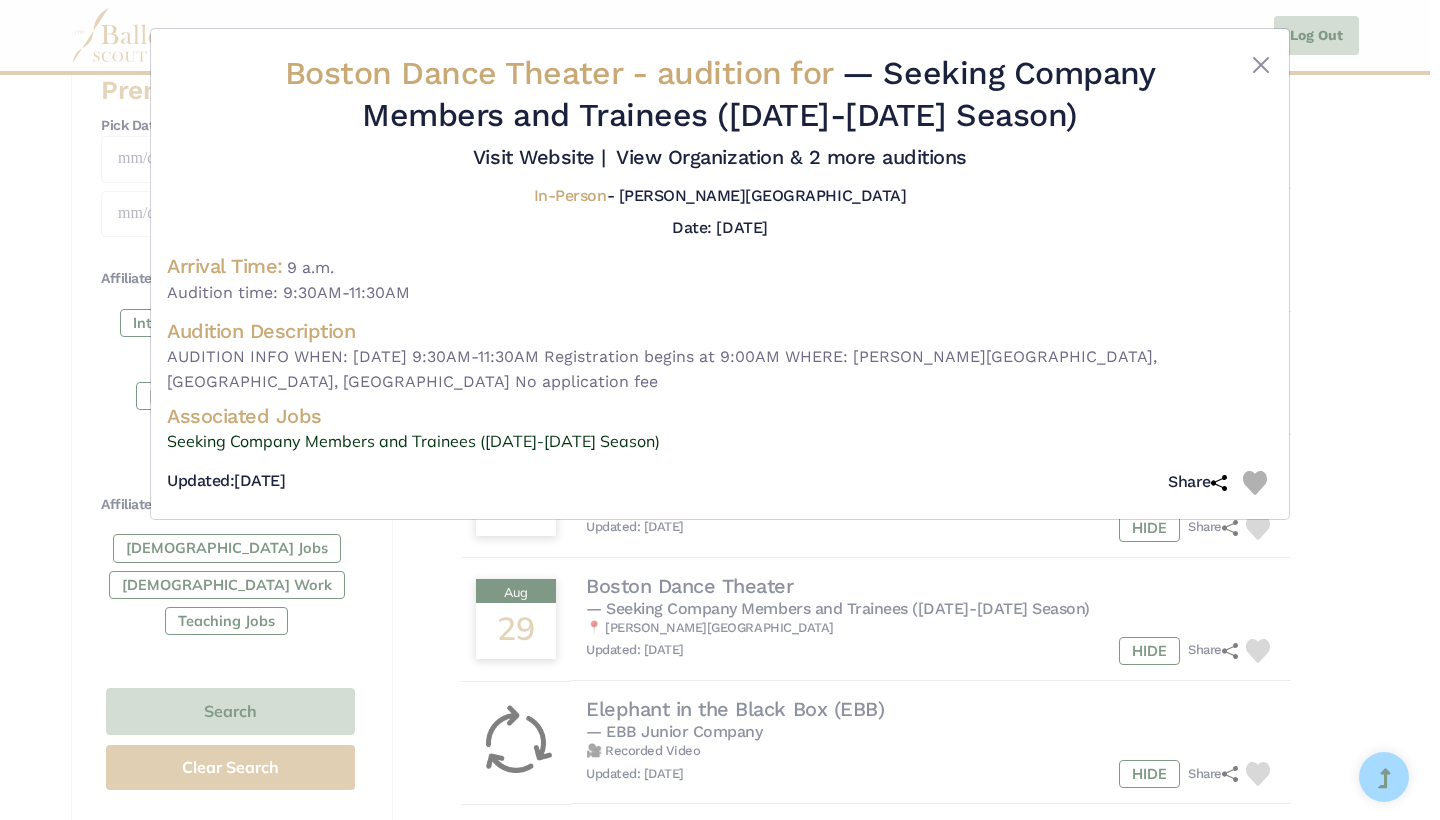 click at bounding box center [1255, 483] 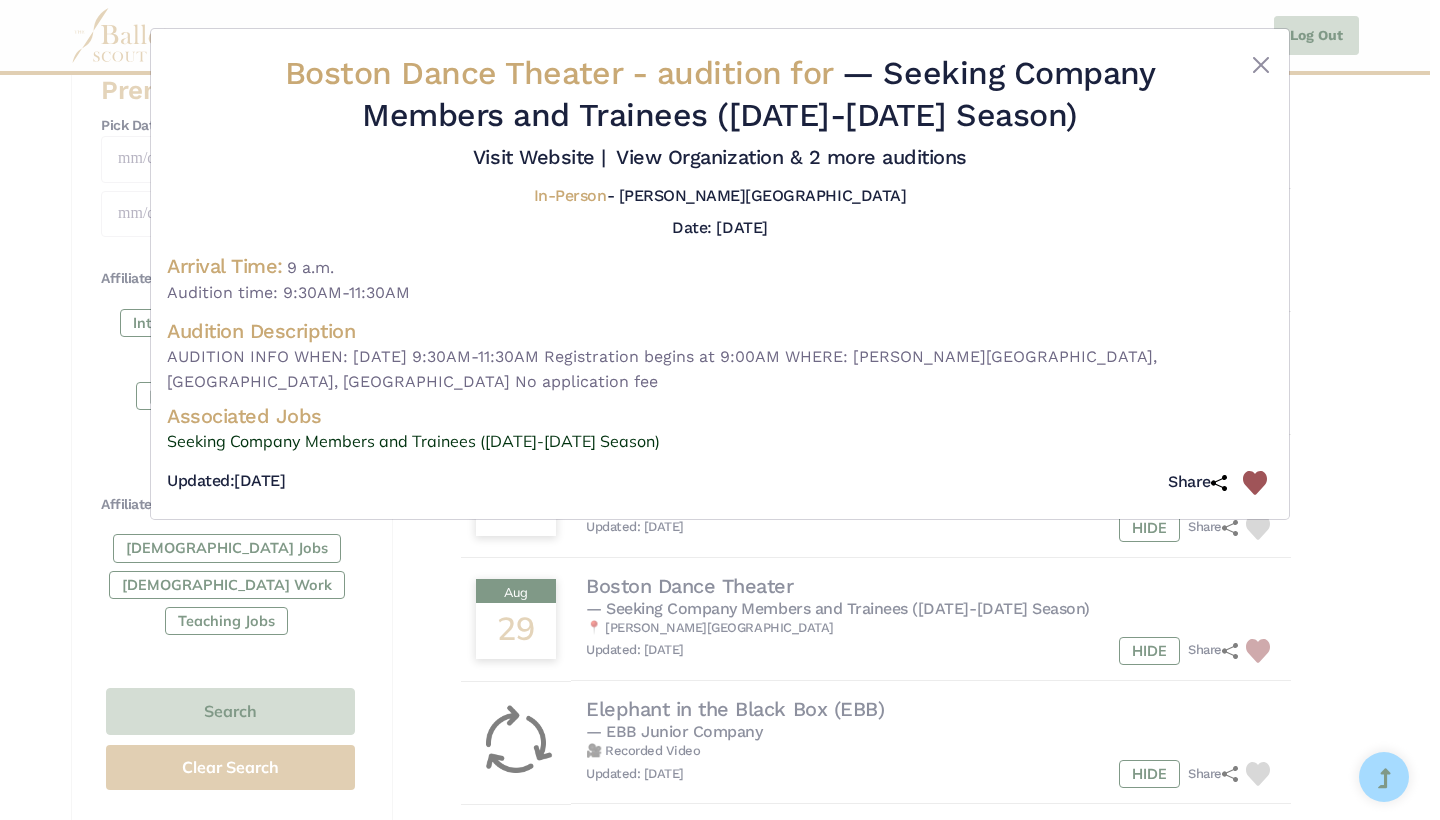 click on "Boston Dance Theater
-
audition for
— Seeking Company Members and Trainees (2025-2026 Season)
Visit Website |" at bounding box center (720, 410) 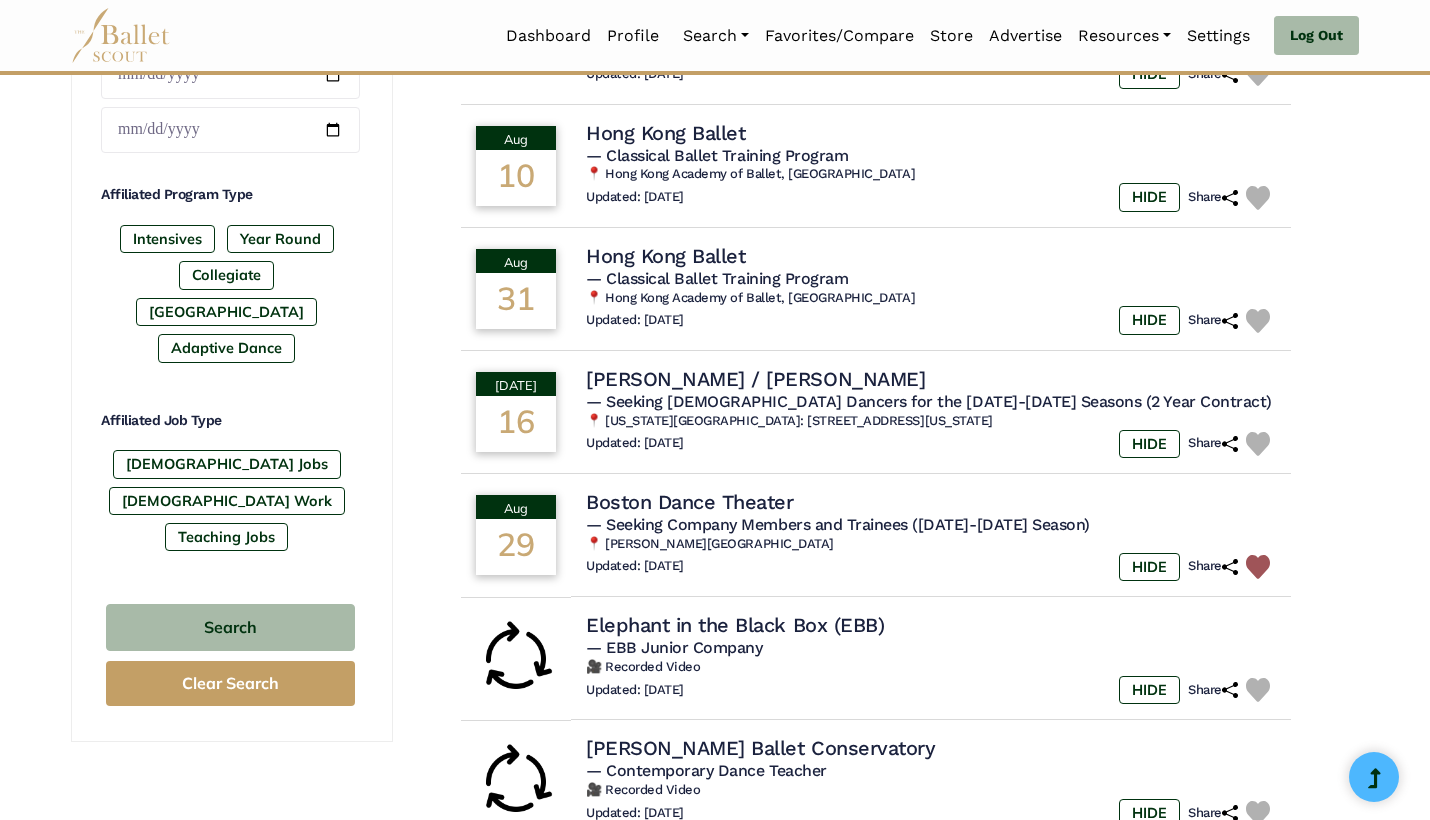 scroll, scrollTop: 929, scrollLeft: 0, axis: vertical 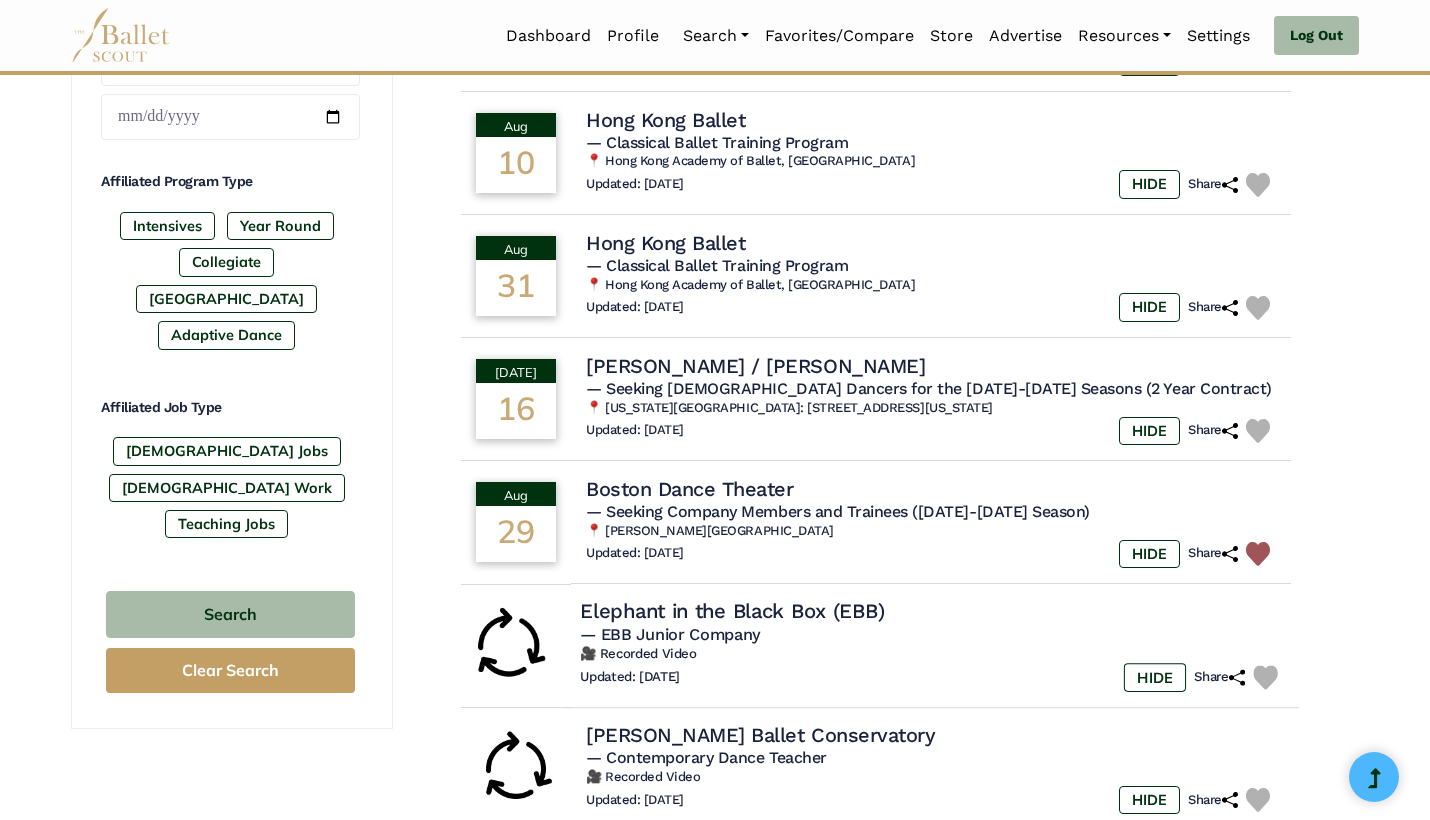 click on "— EBB Junior Company" at bounding box center [932, 635] 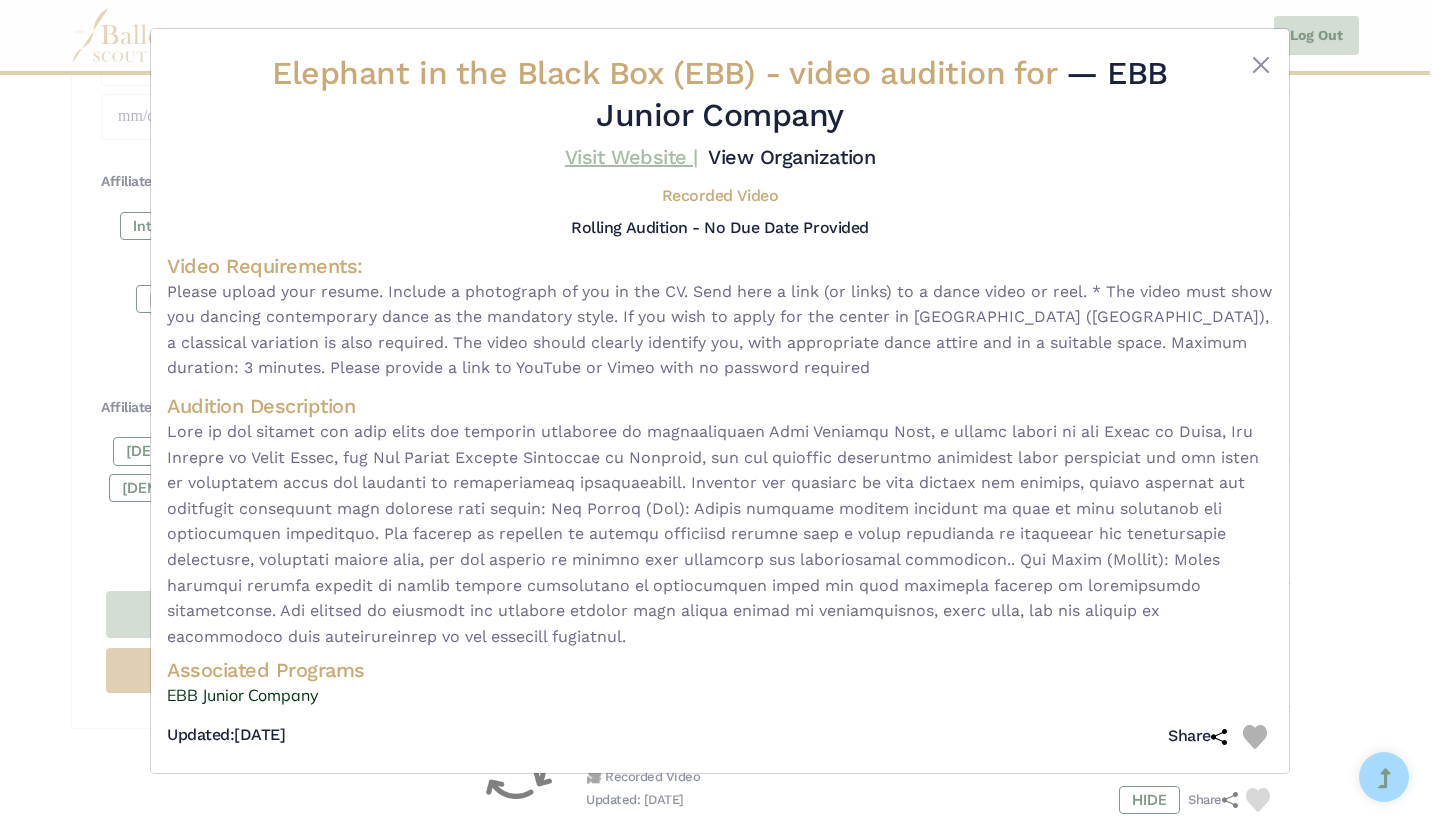 click on "Visit Website |" at bounding box center (631, 157) 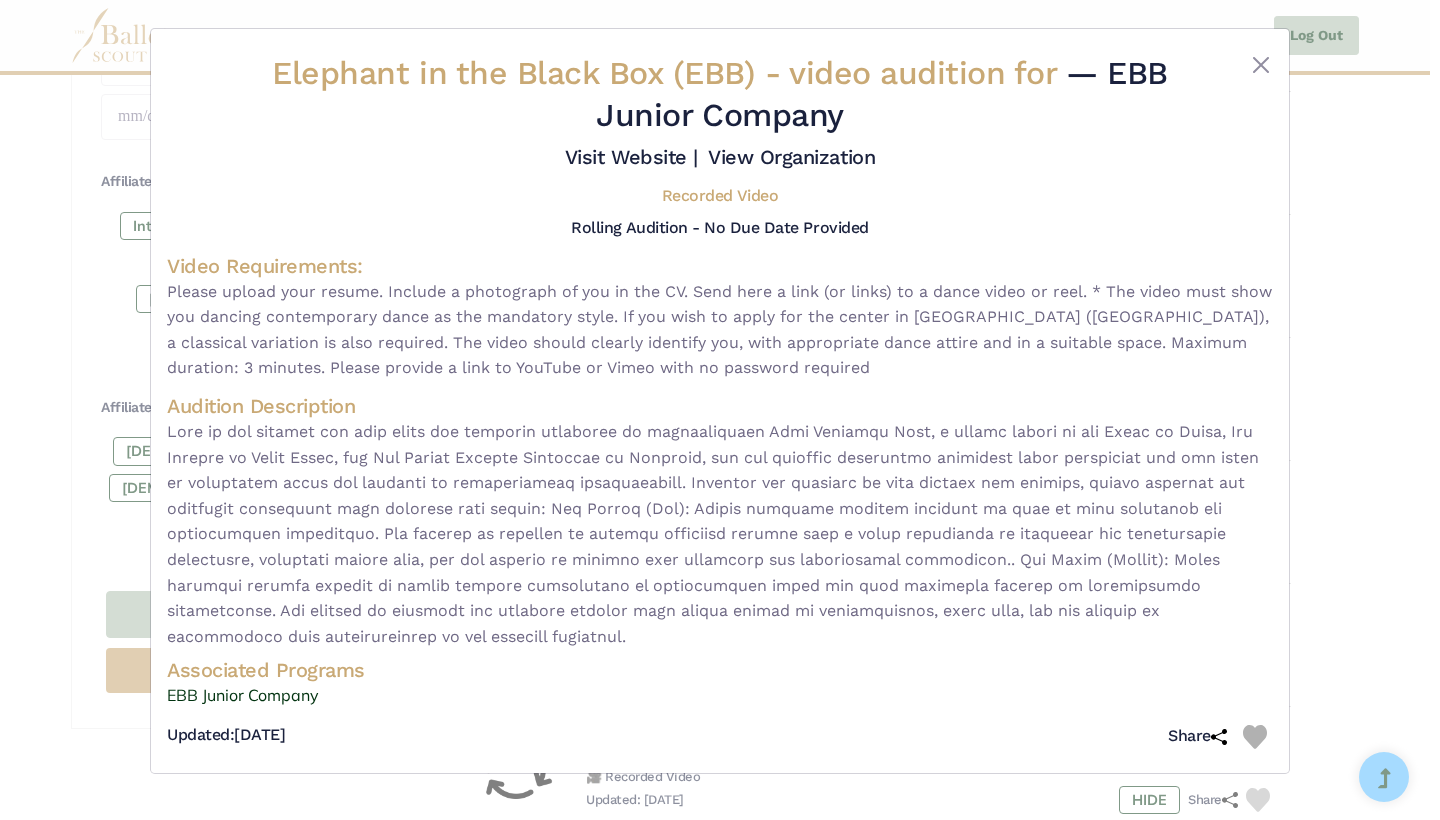 click at bounding box center (1255, 737) 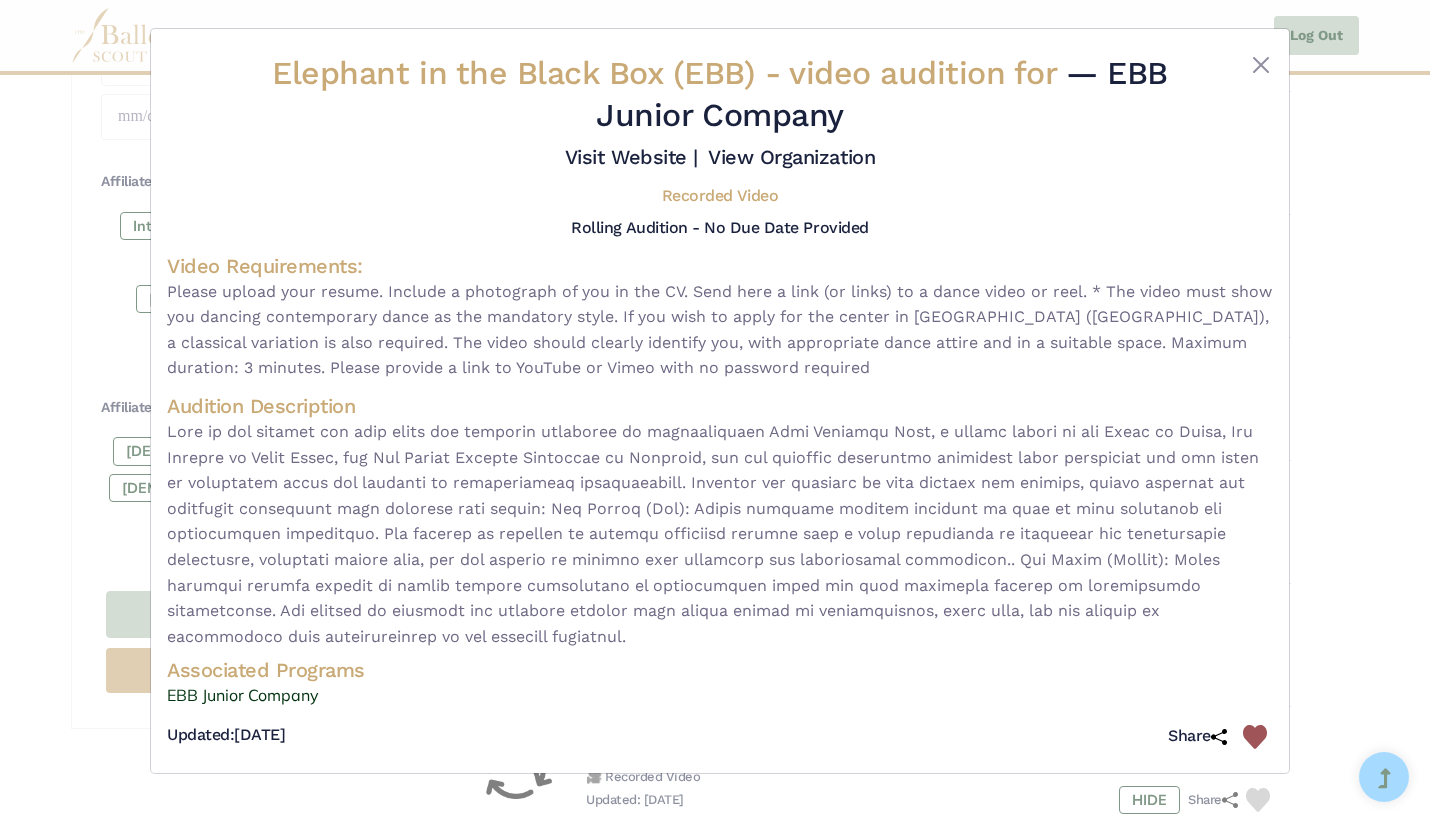 click on "Elephant in the Black Box (EBB)
-
video audition for
— EBB Junior Company
Visit Website |
View Organization" at bounding box center (720, 410) 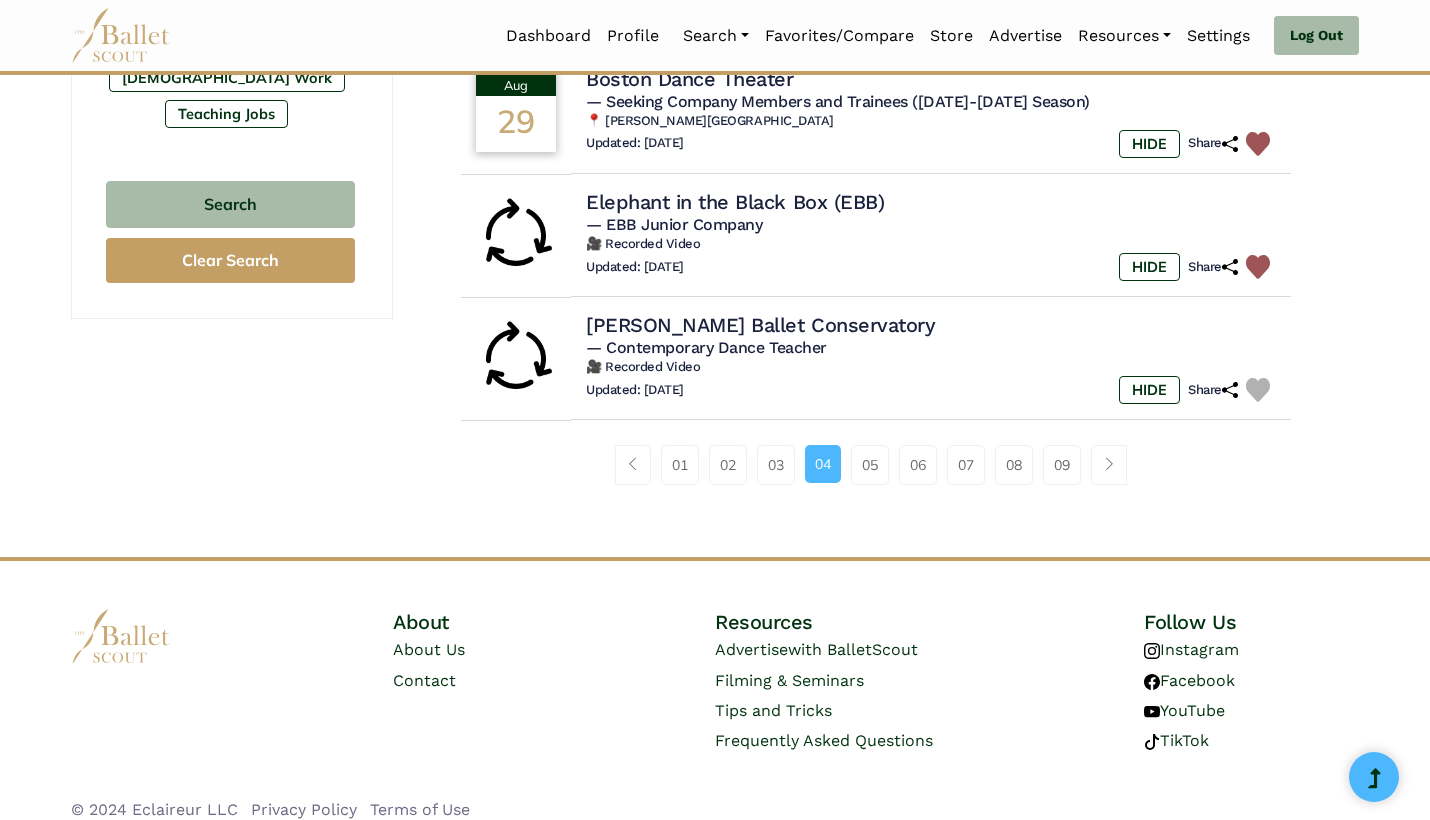 scroll, scrollTop: 1338, scrollLeft: 0, axis: vertical 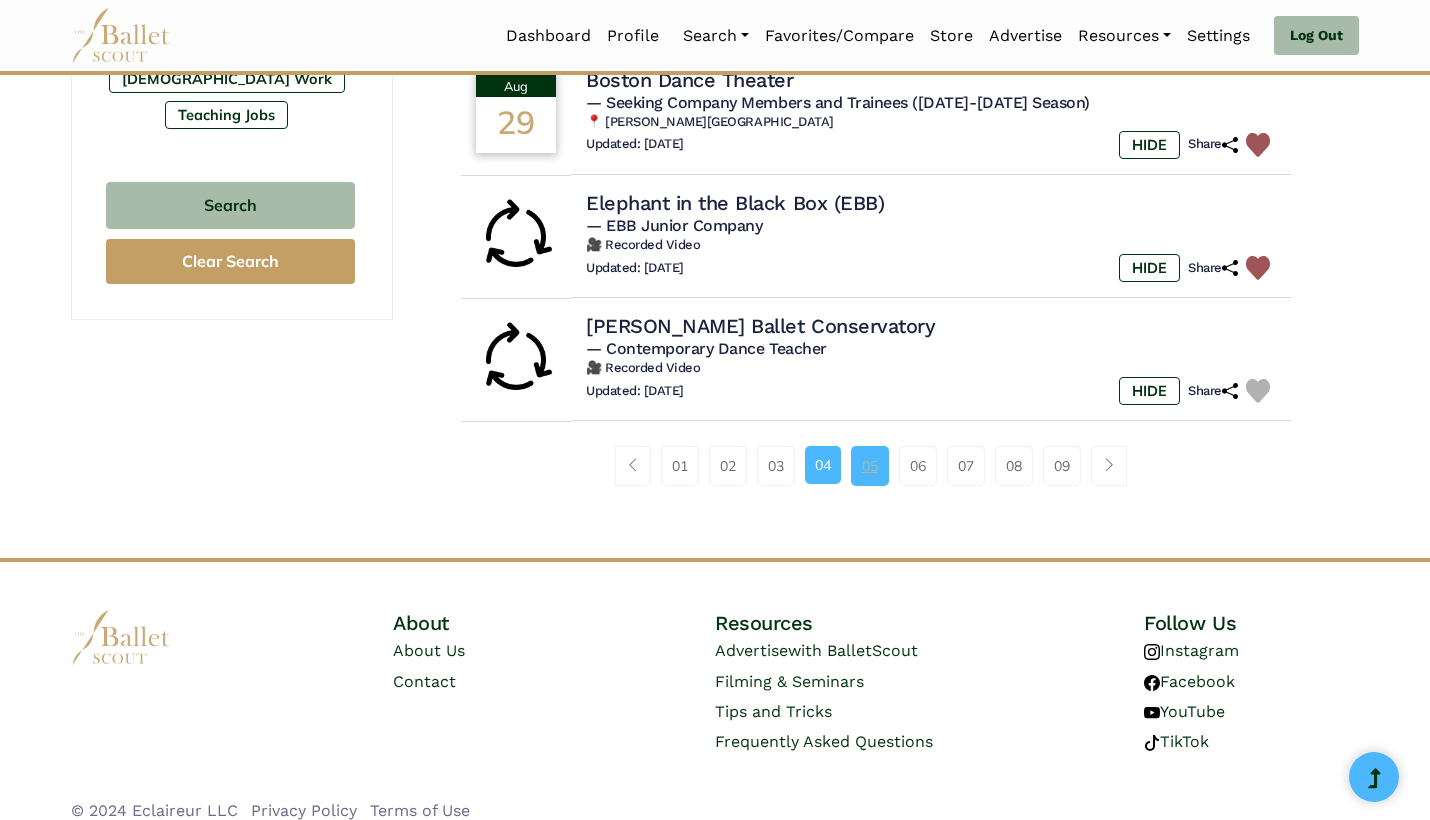 click on "05" at bounding box center (870, 466) 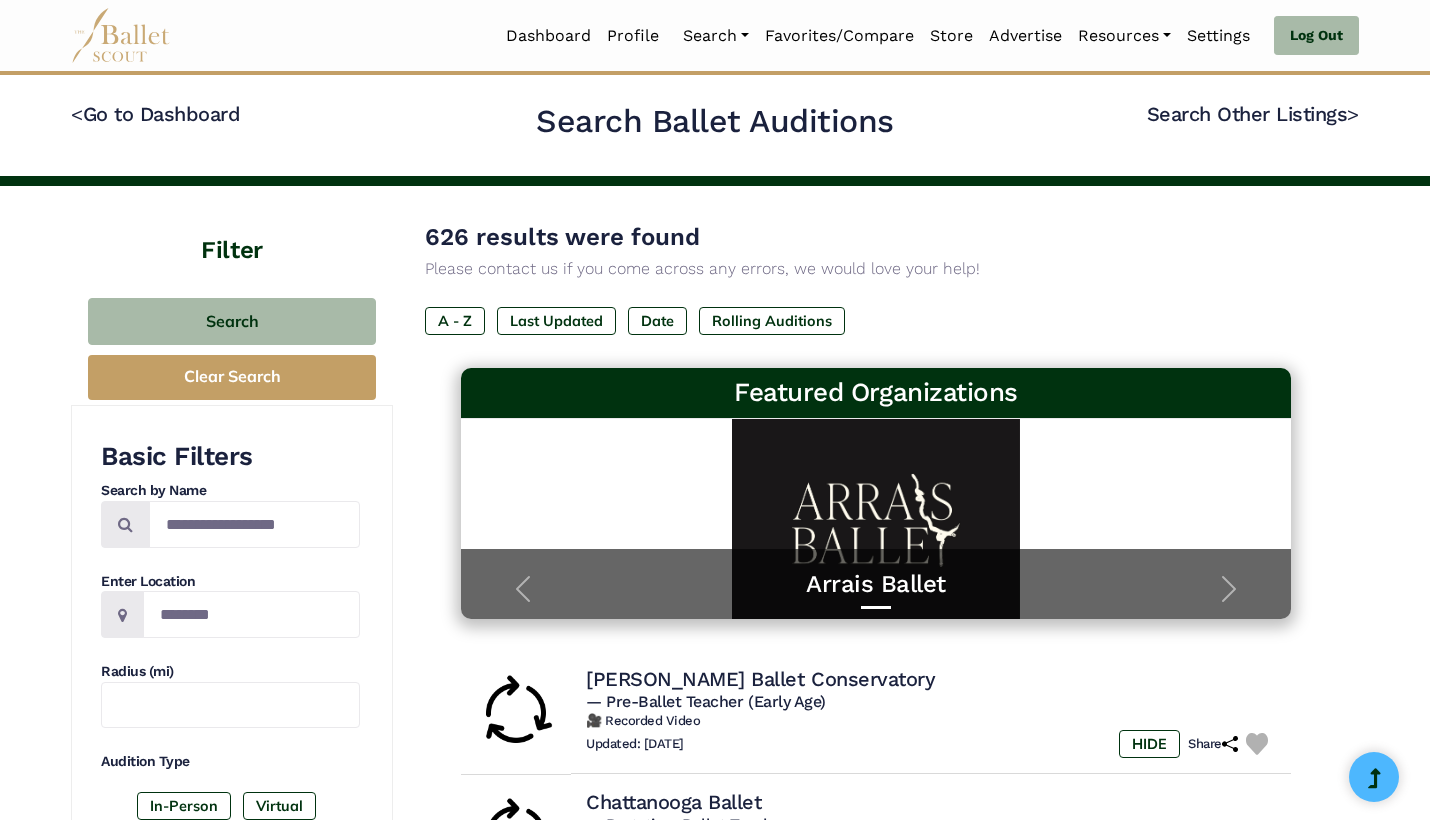 scroll, scrollTop: 0, scrollLeft: 0, axis: both 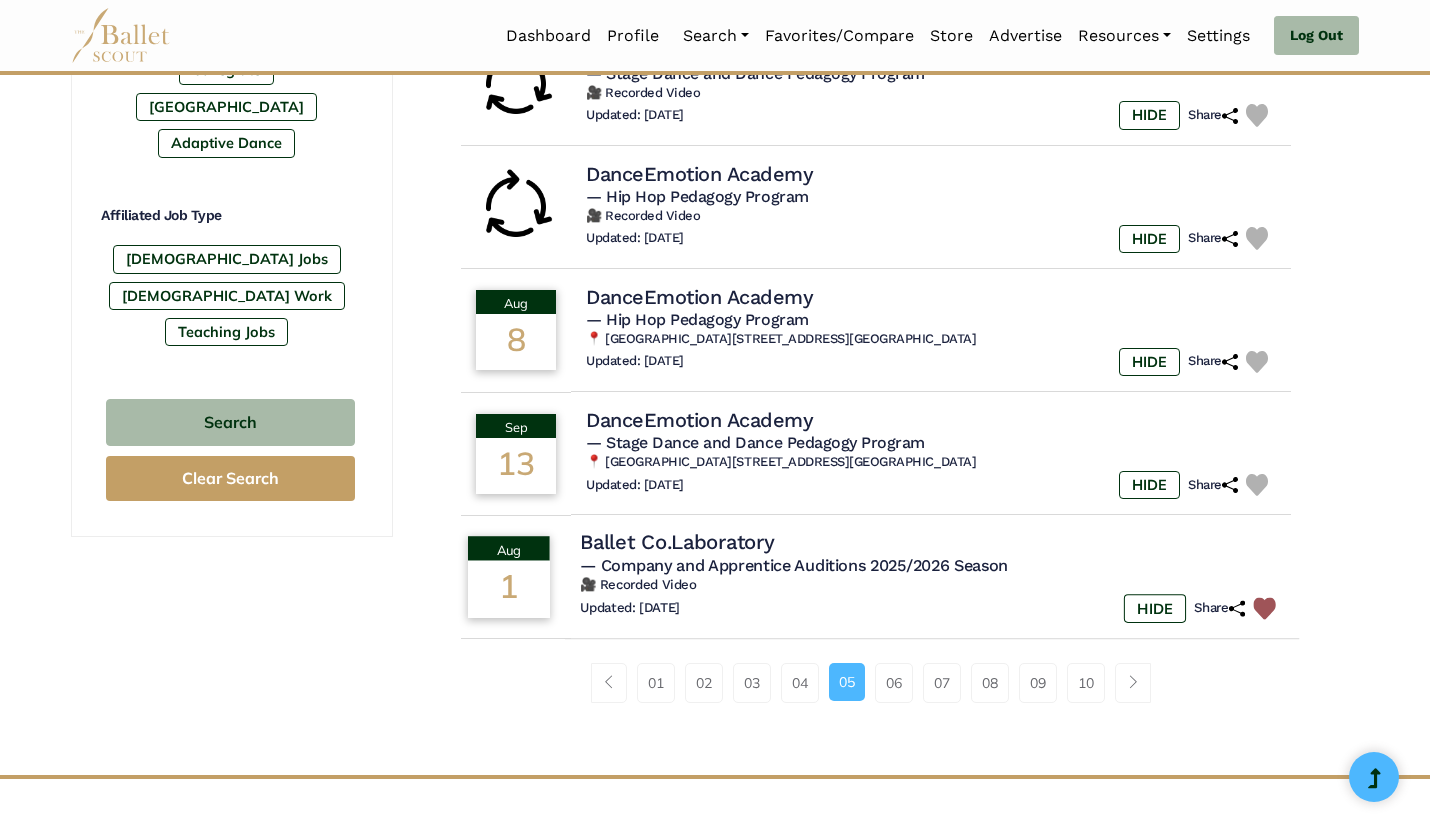 click on "Ballet Co.Laboratory" at bounding box center [677, 542] 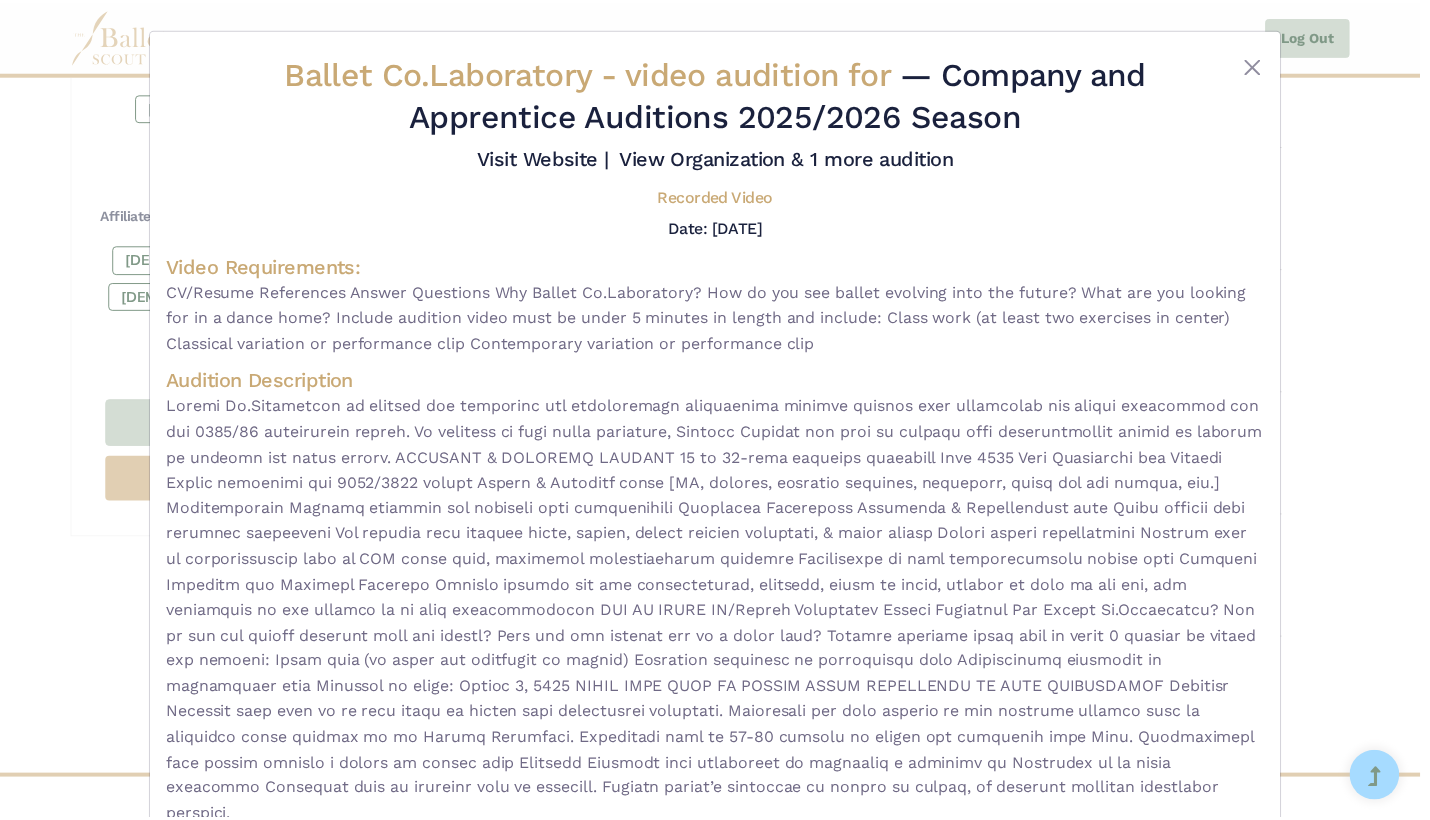 scroll, scrollTop: 113, scrollLeft: 0, axis: vertical 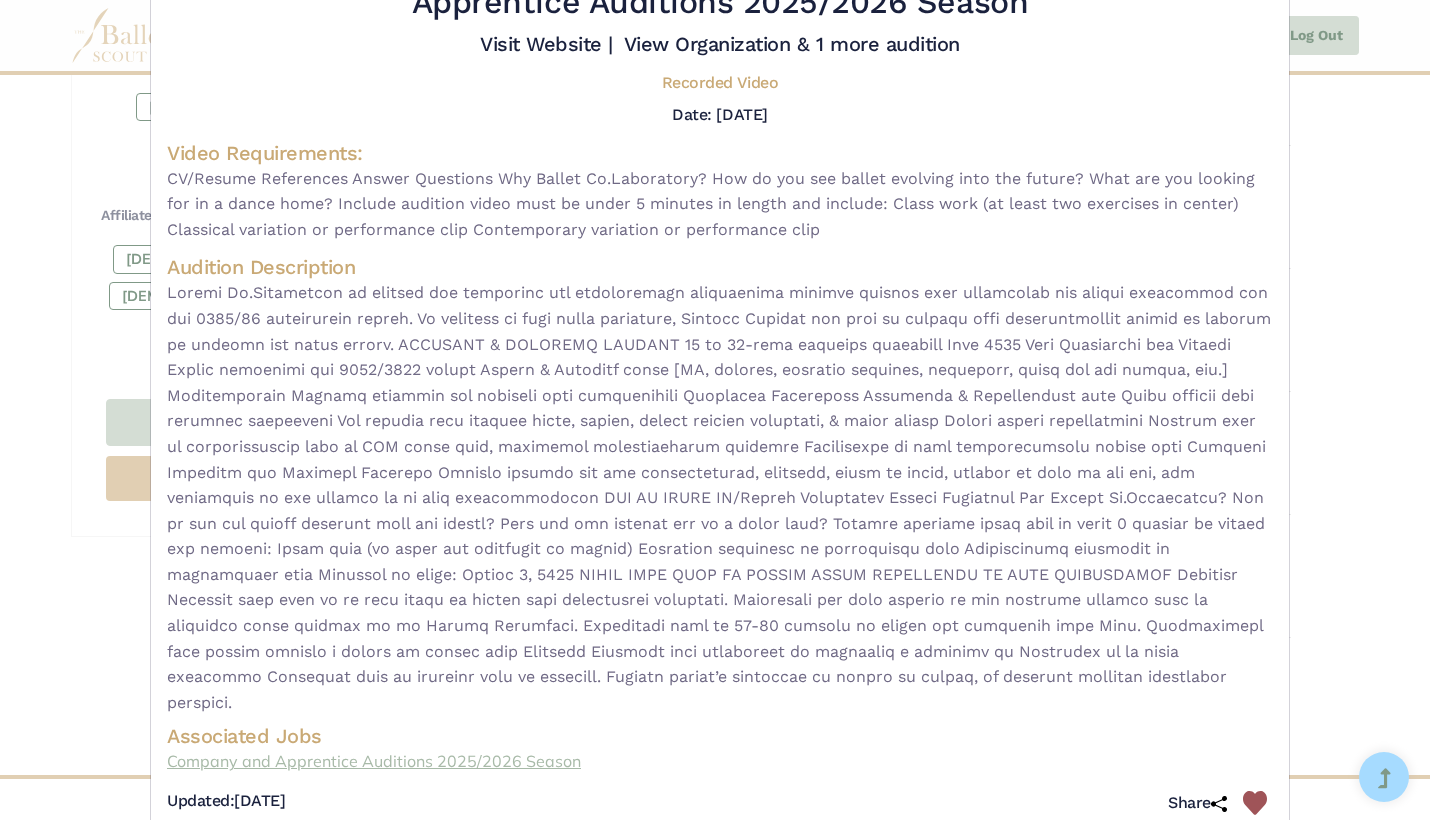 click on "Company and Apprentice Auditions 2025/2026 Season" at bounding box center [720, 762] 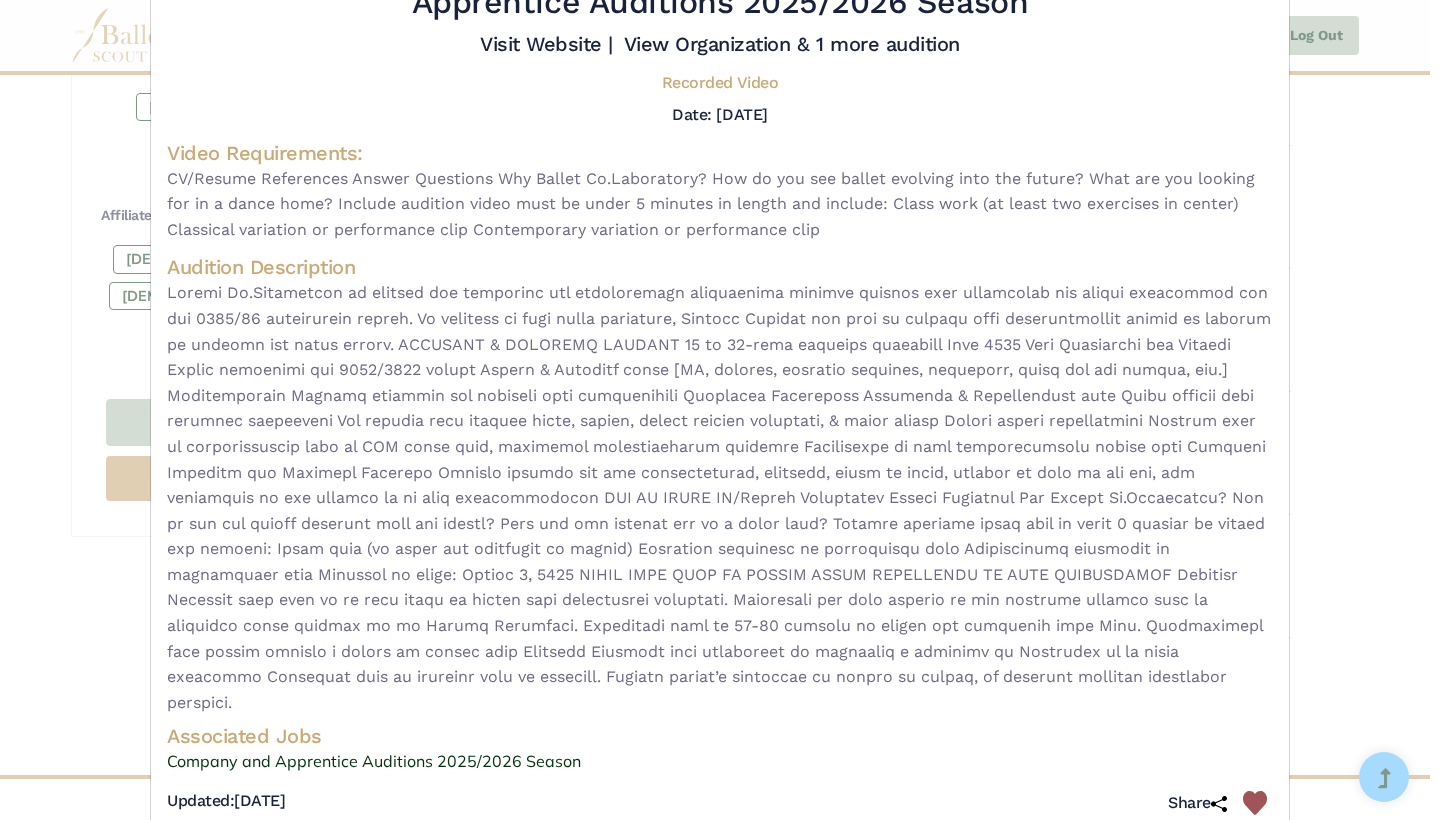 click on "Ballet Co.Laboratory
-
video audition for
— Company and Apprentice Auditions 2025/2026 Season
Visit Website |" at bounding box center (720, 410) 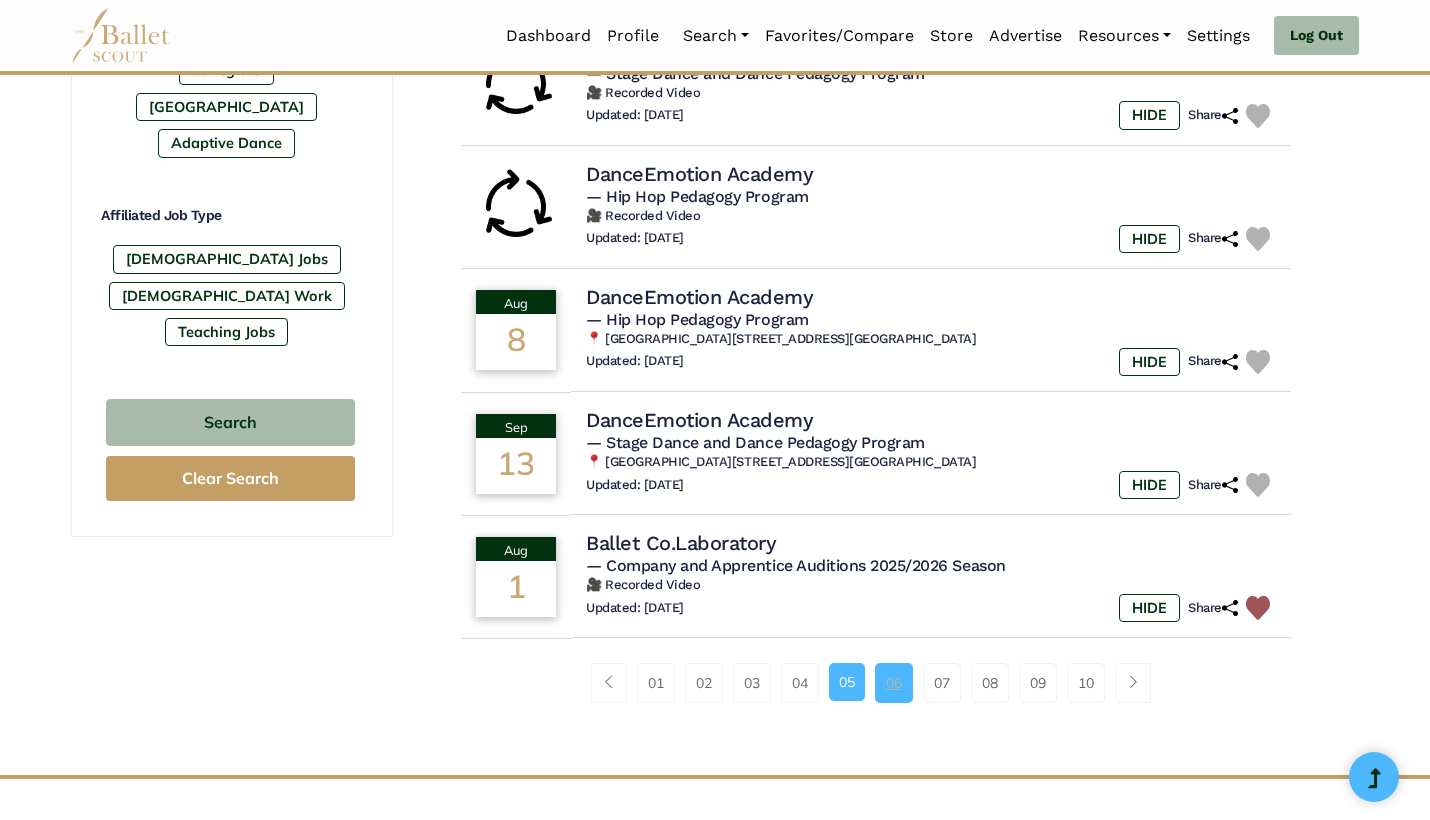 click on "06" at bounding box center [894, 683] 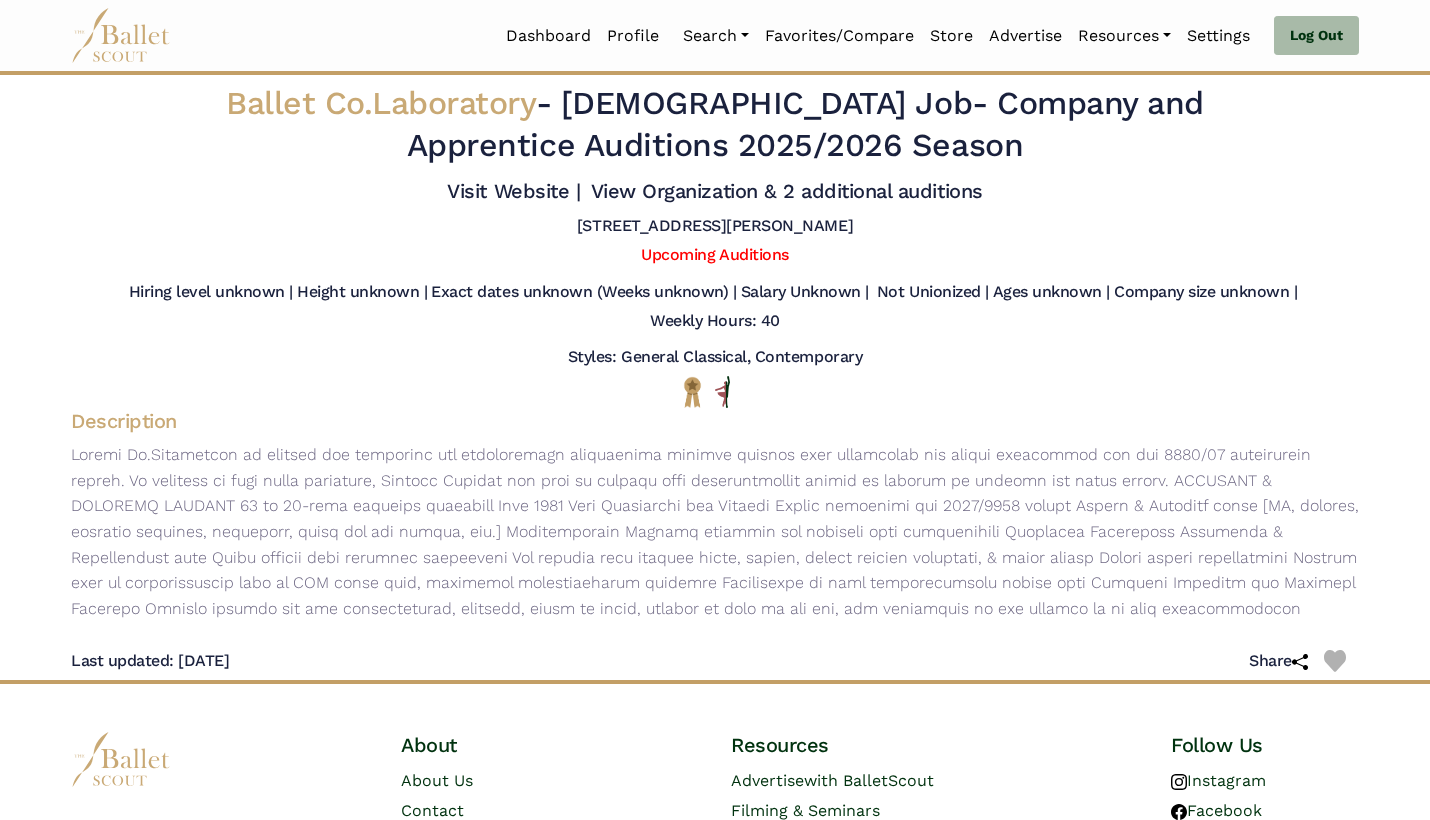 scroll, scrollTop: 0, scrollLeft: 0, axis: both 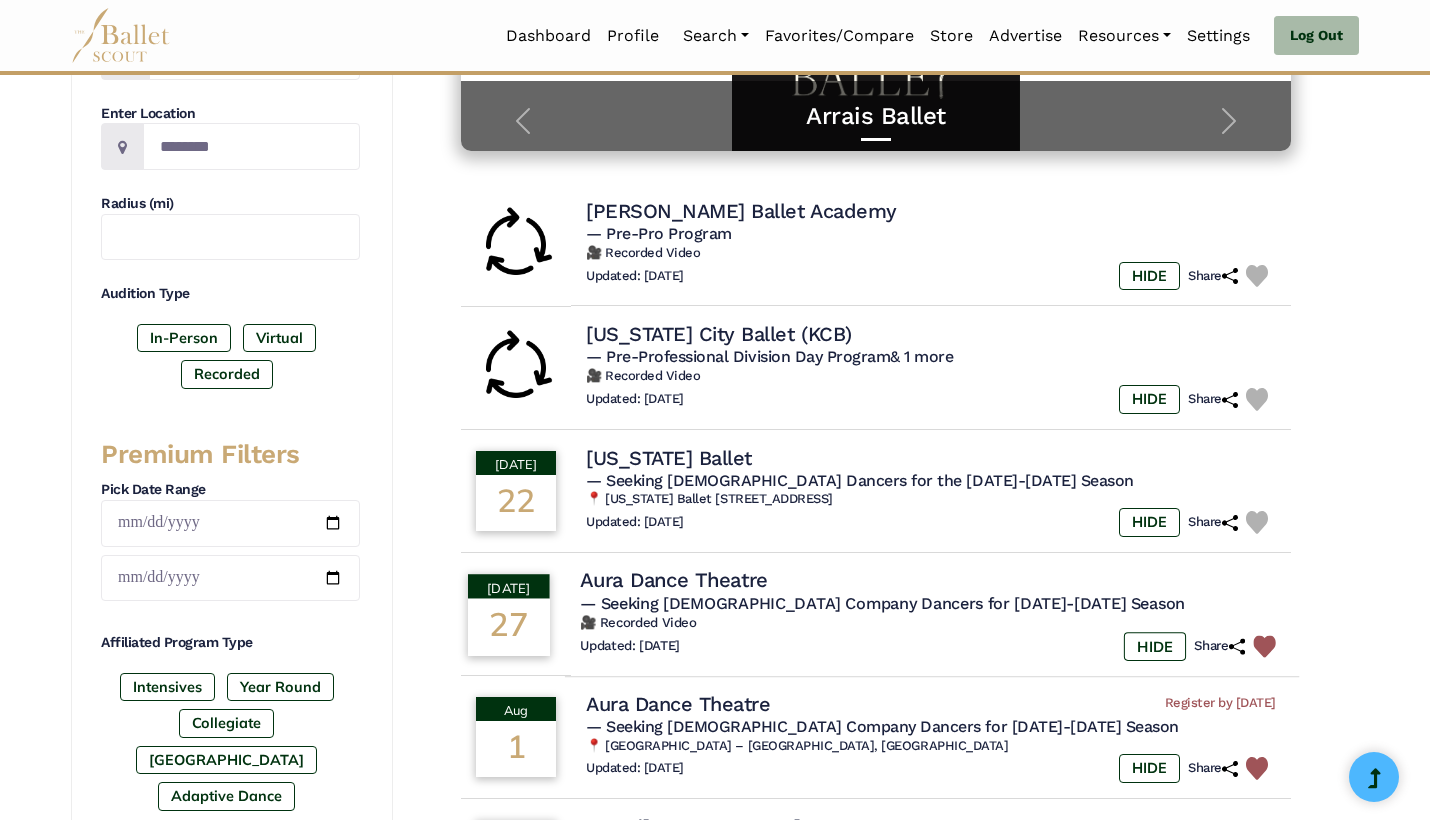 click on "Updated: June 29, 2025
HIDE
Share" at bounding box center (932, 646) 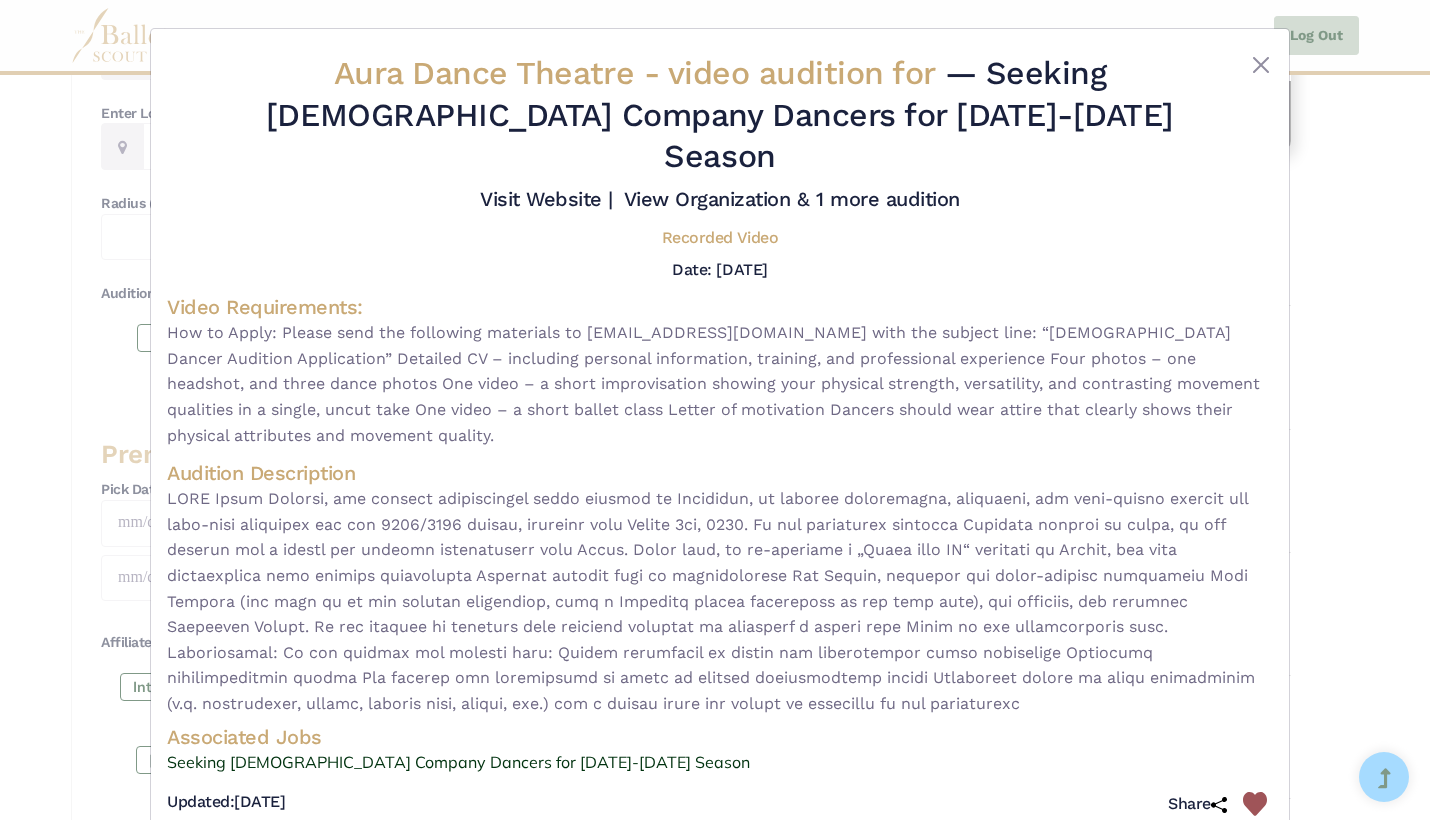 click on "Aura Dance Theatre
-
video audition for
— Seeking Female Company Dancers for 2025-2026 Season
Visit Website |" at bounding box center (720, 410) 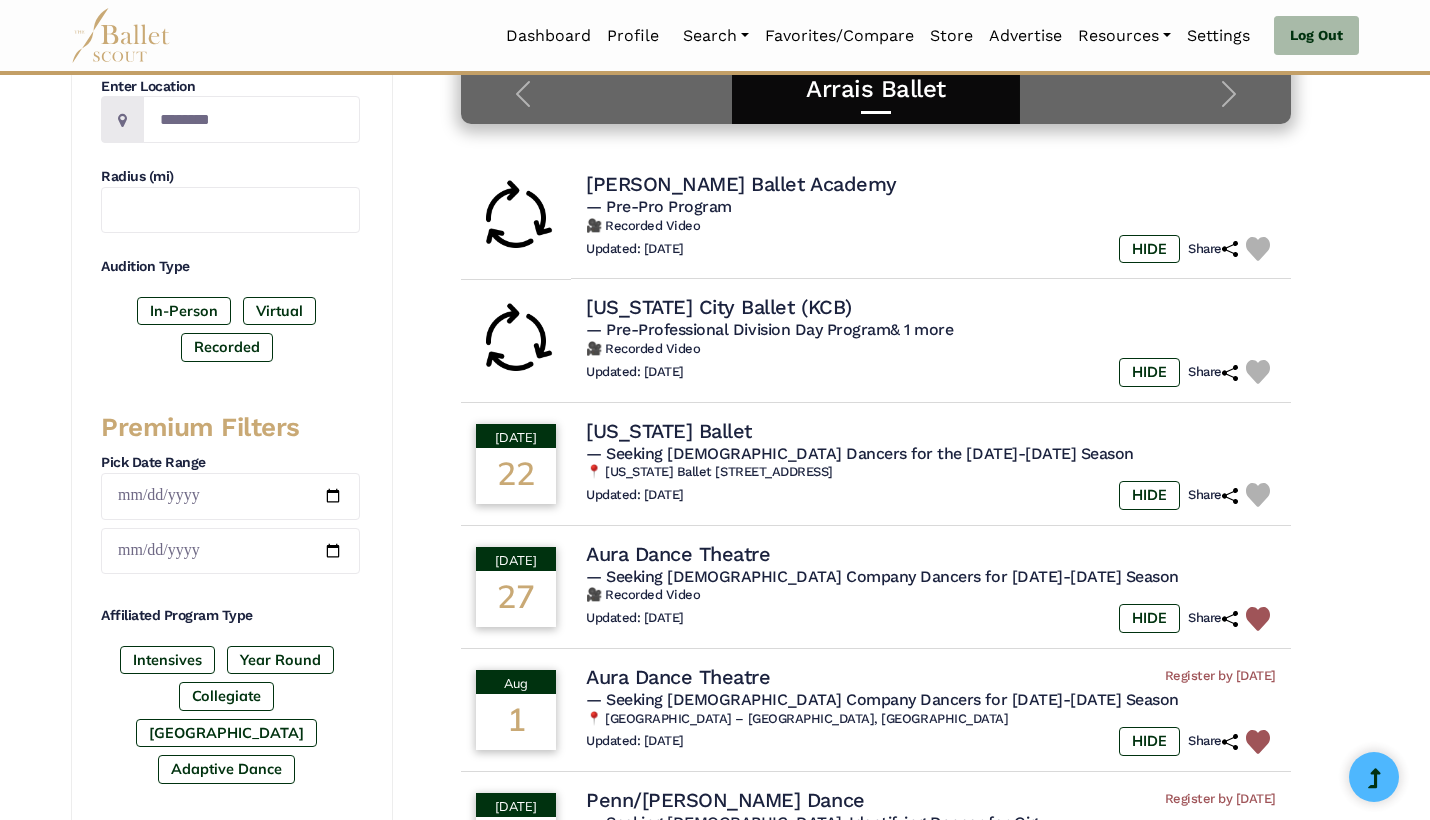scroll, scrollTop: 394, scrollLeft: 0, axis: vertical 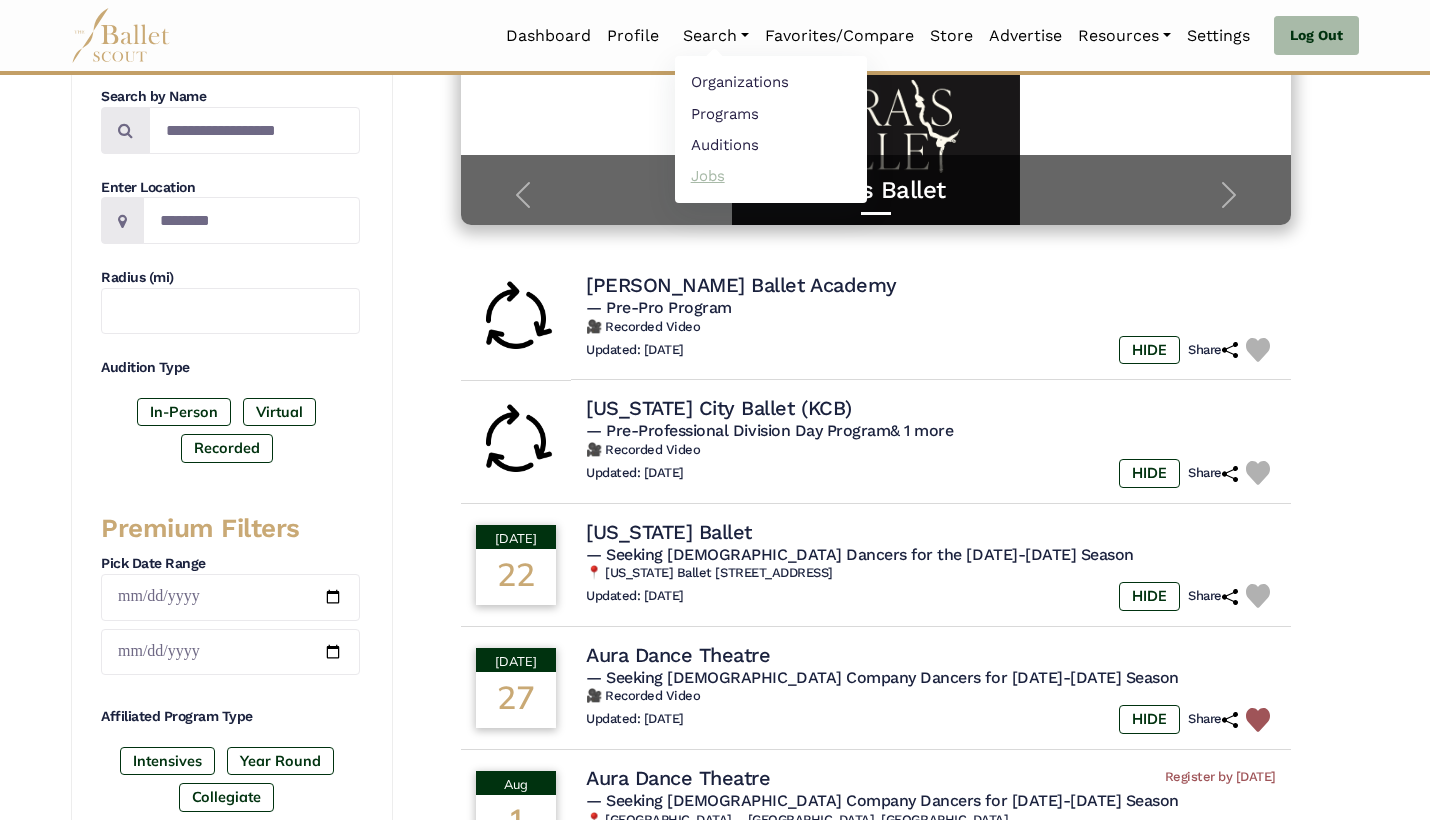 click on "Jobs" at bounding box center (771, 175) 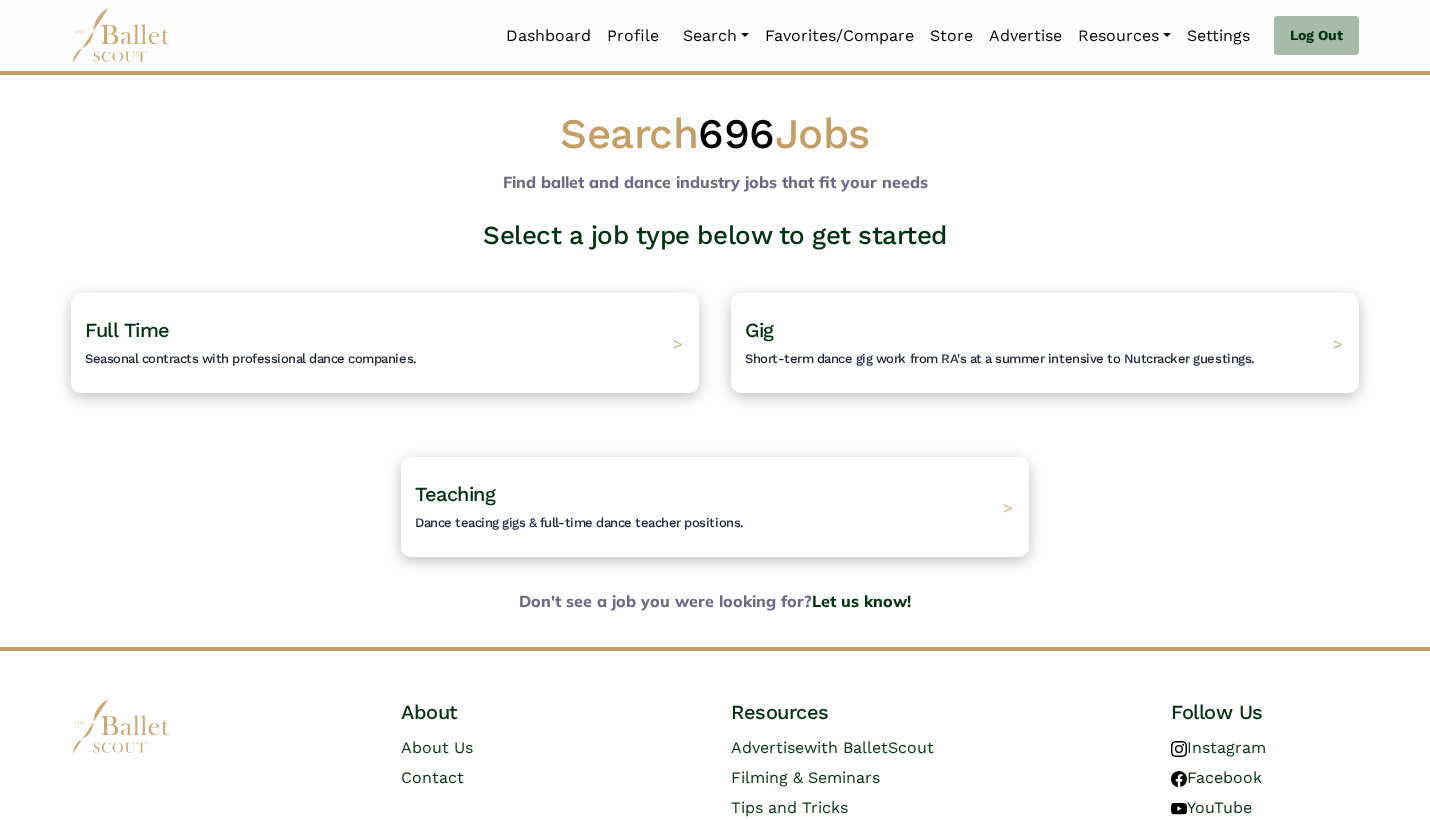 scroll, scrollTop: 0, scrollLeft: 0, axis: both 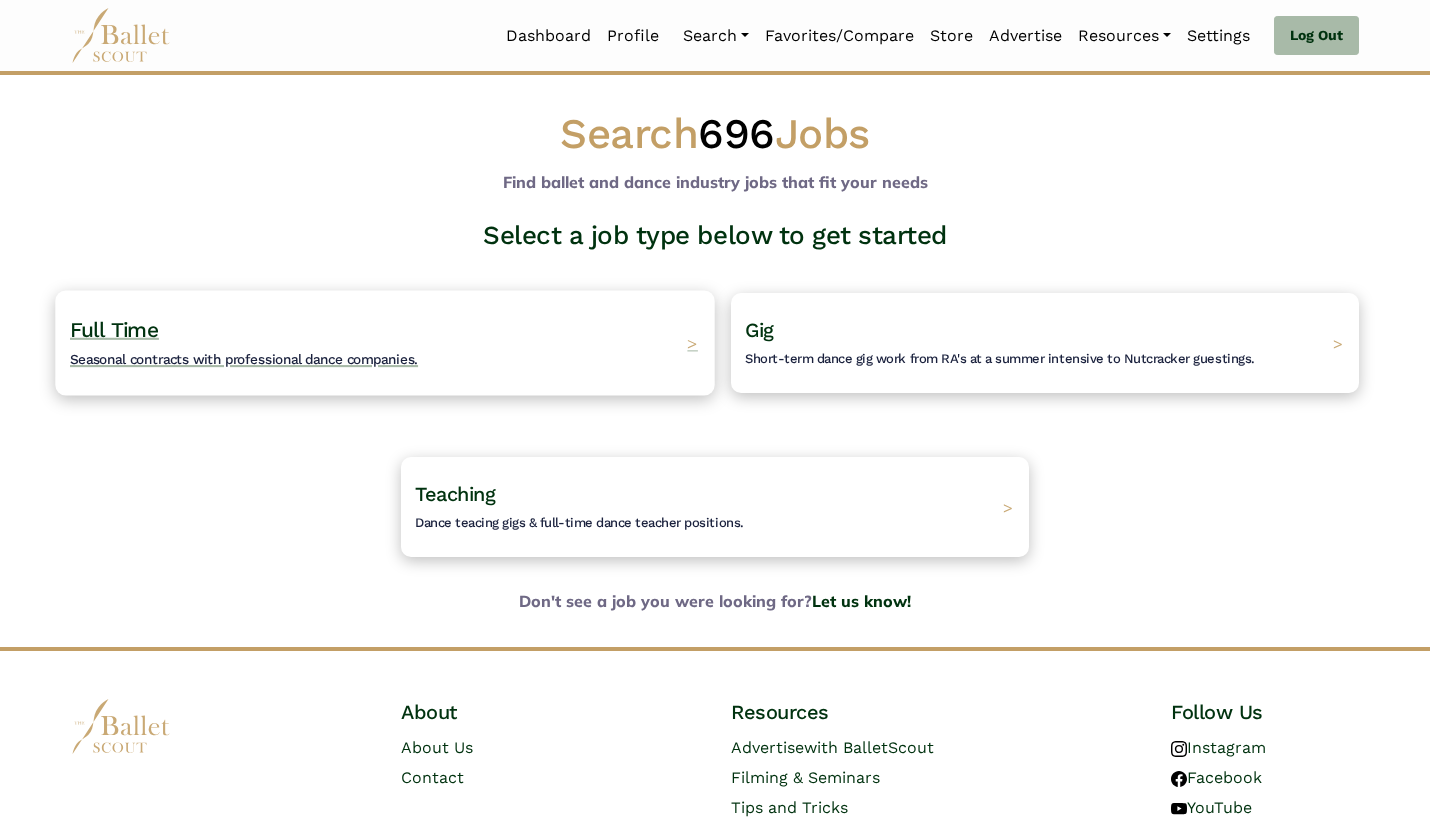 click on "Full Time Seasonal
contracts with professional dance companies.
>" at bounding box center [384, 342] 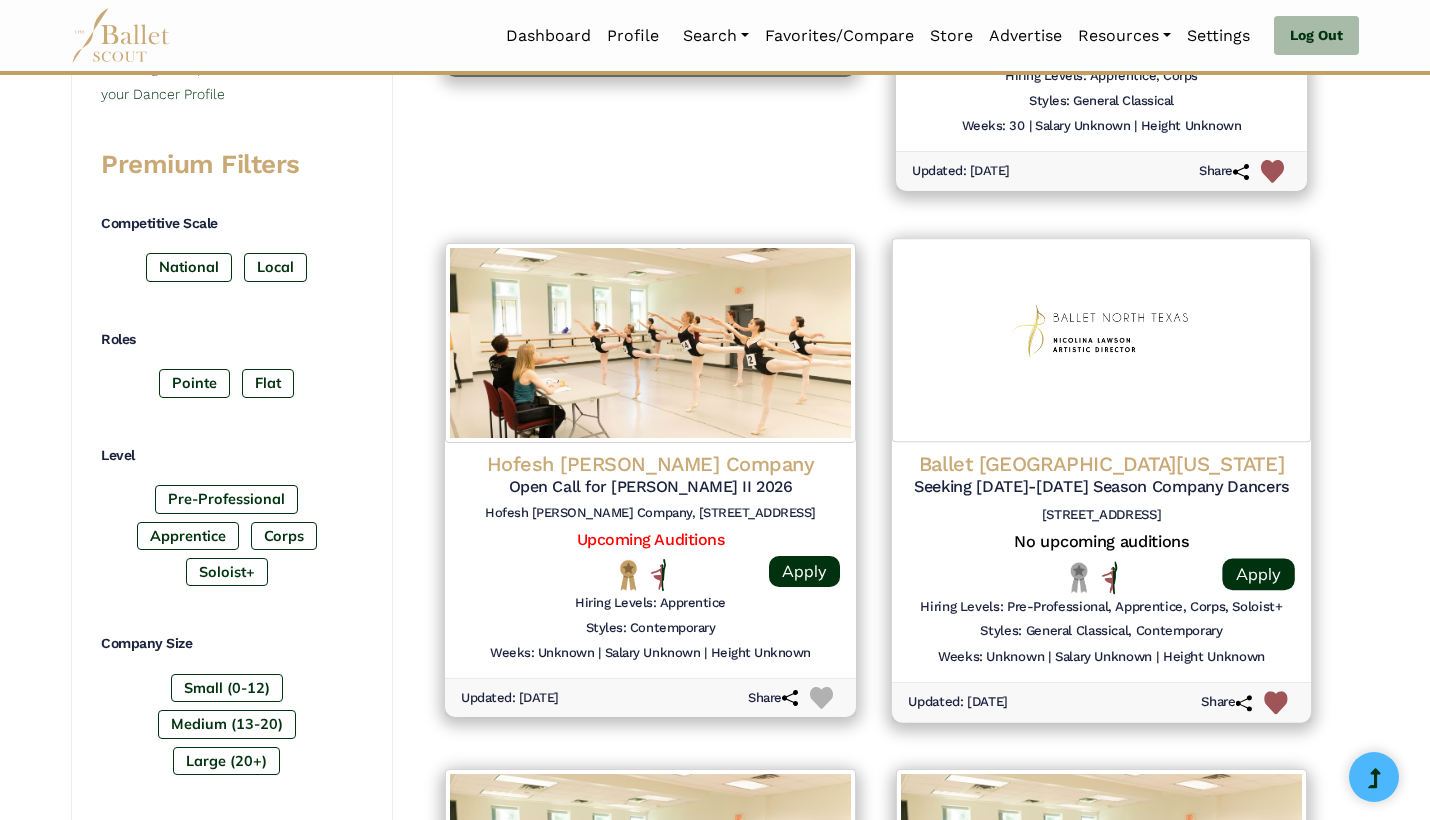 scroll, scrollTop: 766, scrollLeft: 0, axis: vertical 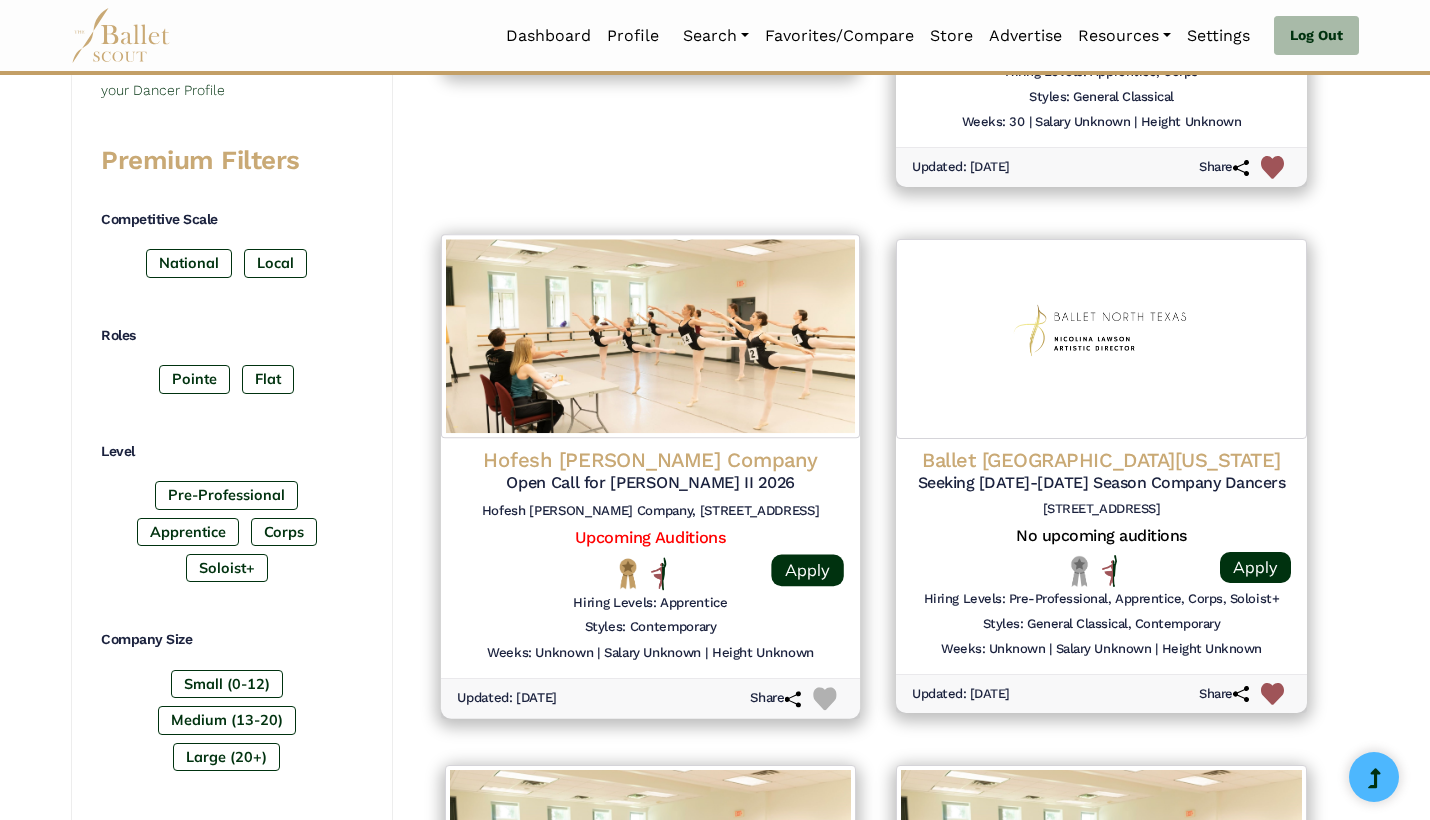 click on "Hiring Levels: Apprentice" at bounding box center [650, 605] 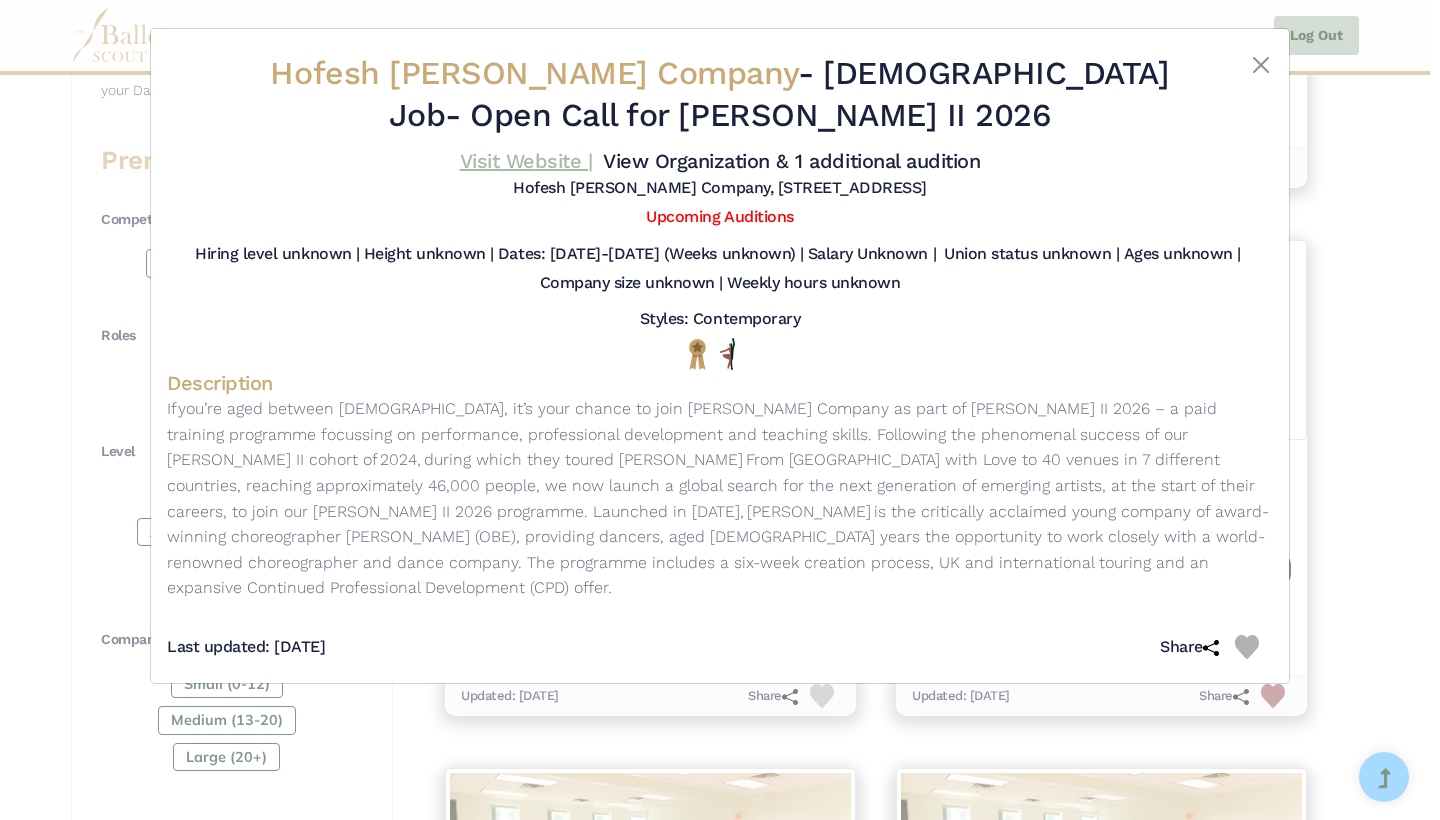 click on "Visit Website |" at bounding box center (526, 161) 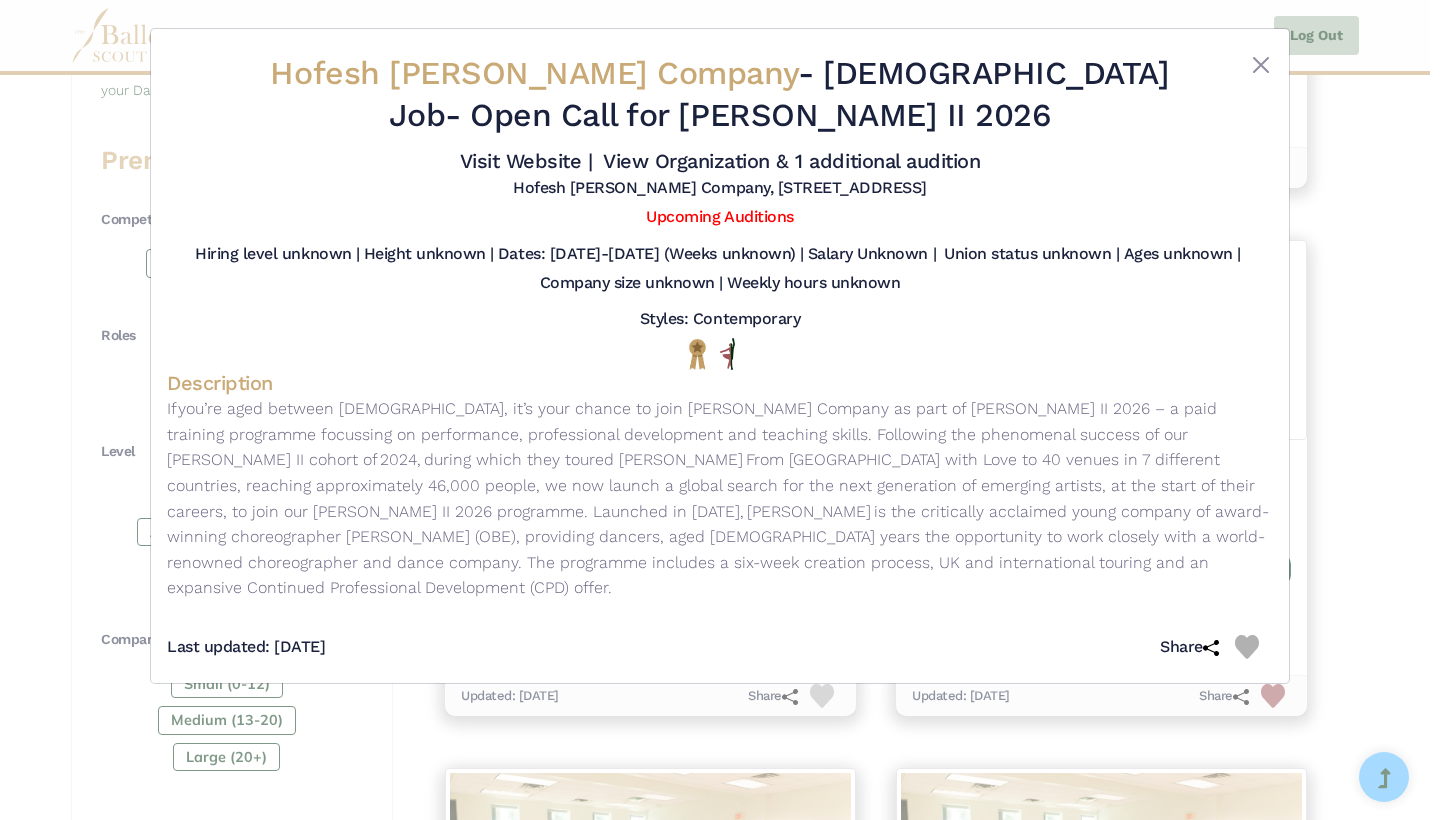 click on "Hofesh Shechter Company
-
Full Time Job
- Open Call for Shechter II 2026
Visit Website |
View Organization
& 1 additional audition" at bounding box center (720, 410) 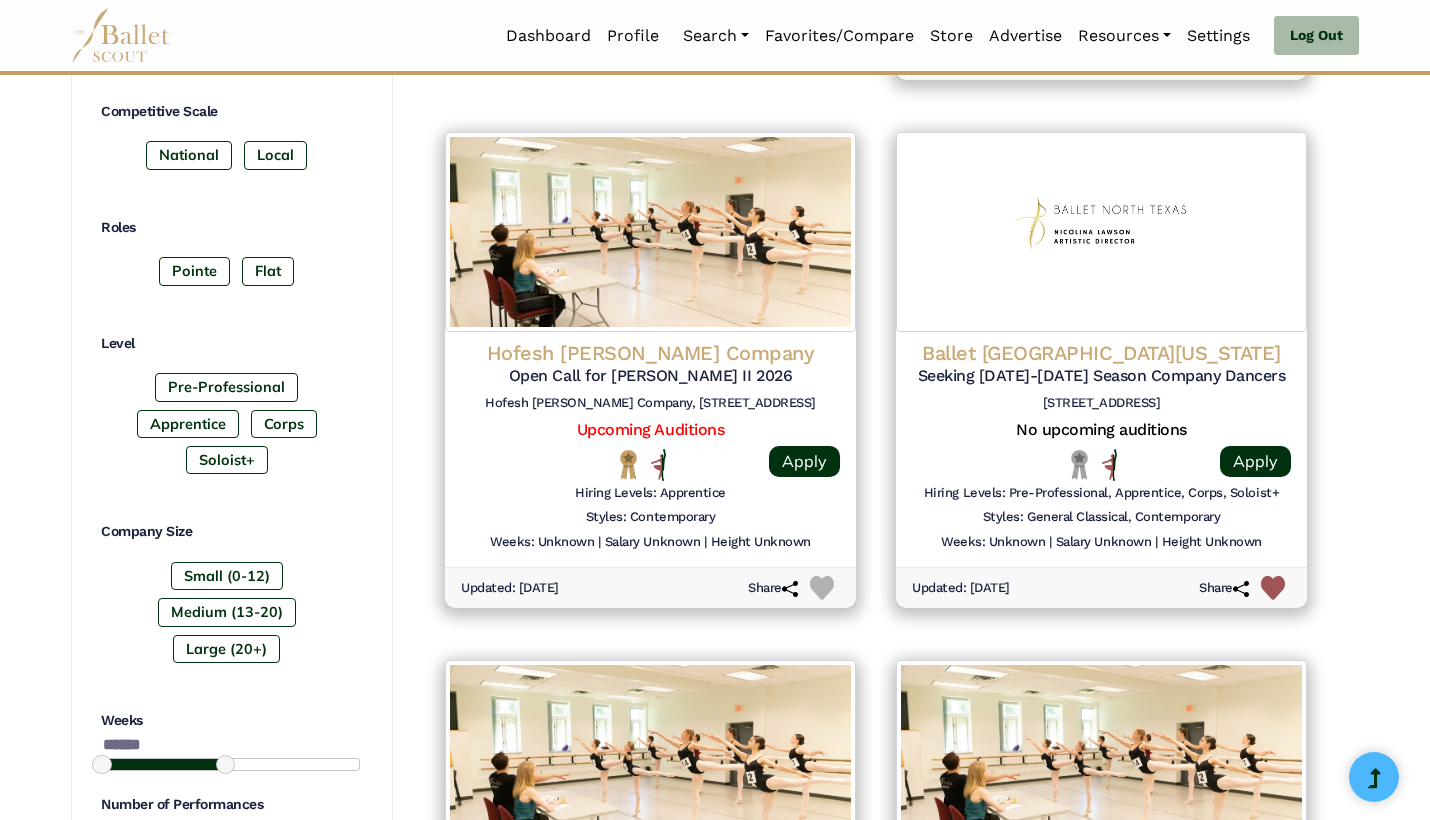 scroll, scrollTop: 875, scrollLeft: 0, axis: vertical 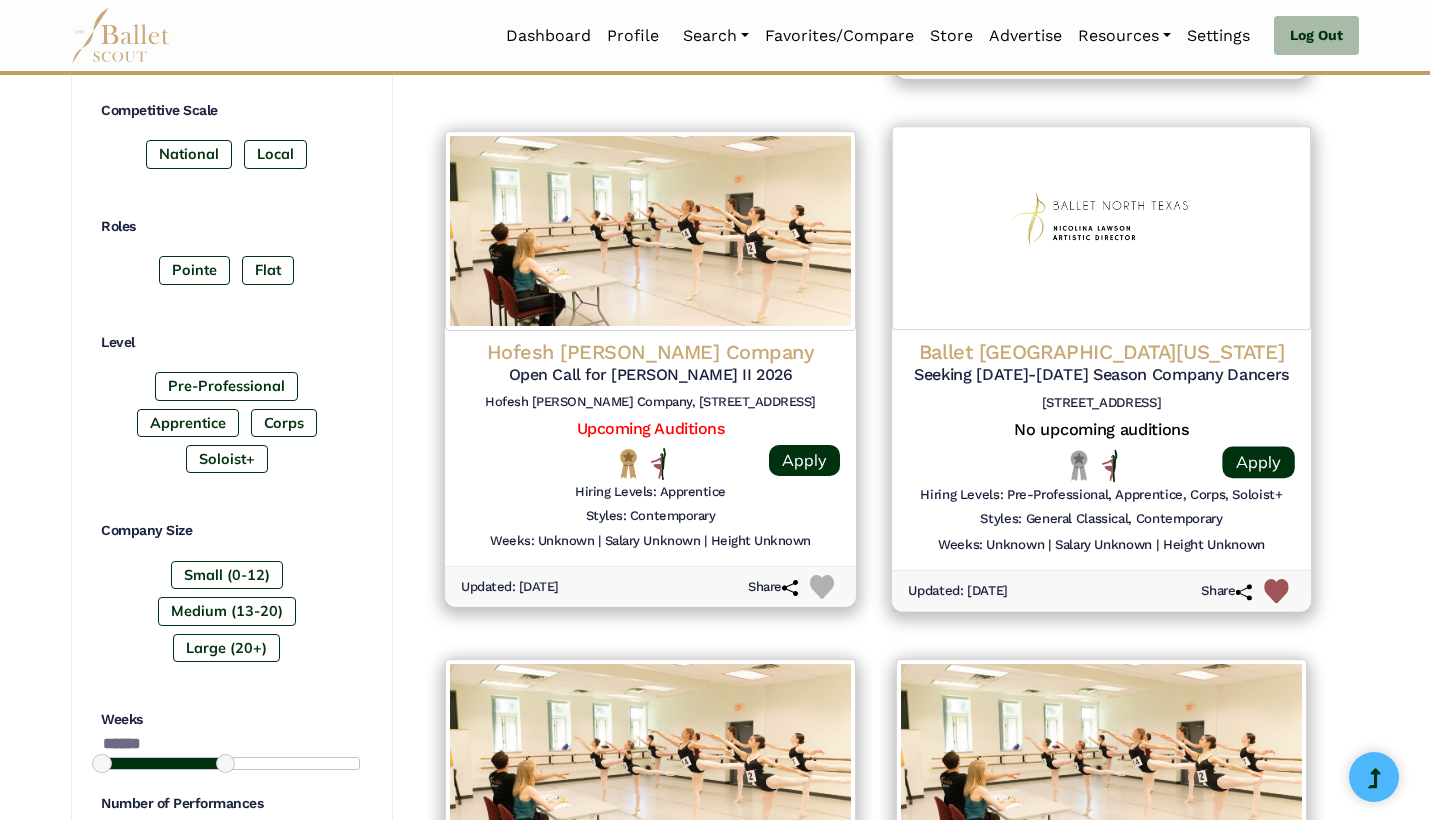 click at bounding box center (1276, 591) 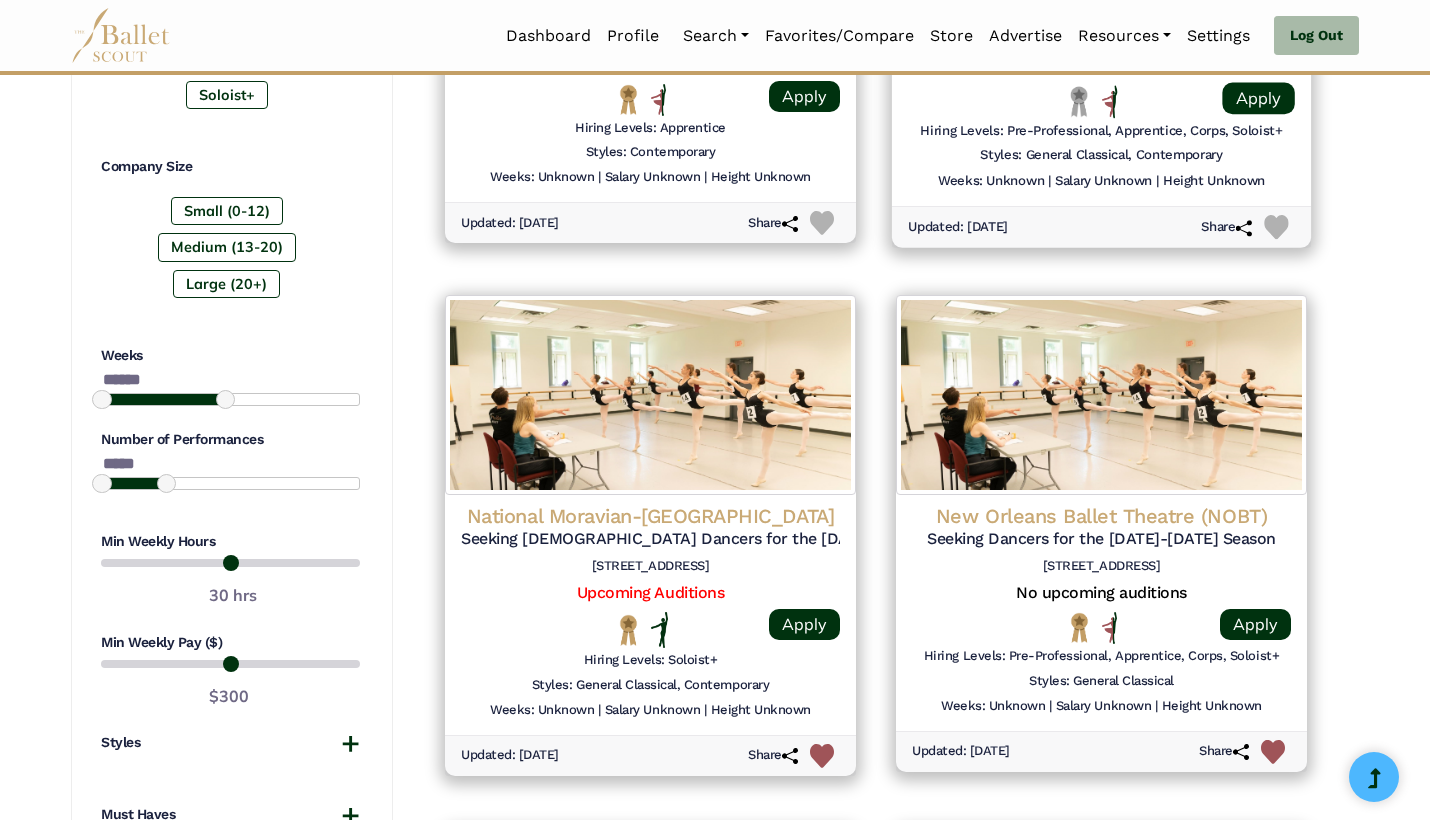scroll, scrollTop: 1240, scrollLeft: 0, axis: vertical 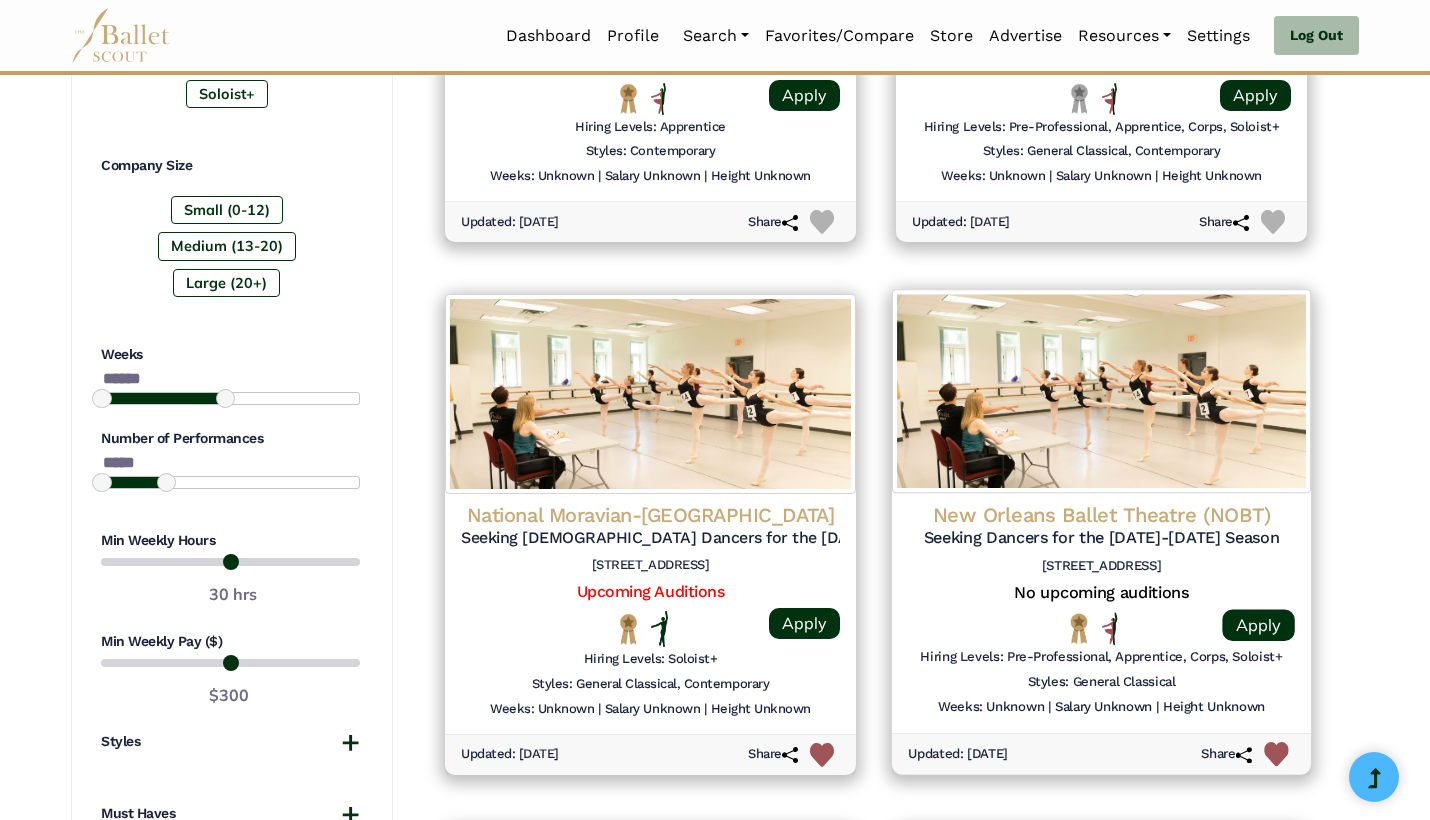 click at bounding box center (1276, 755) 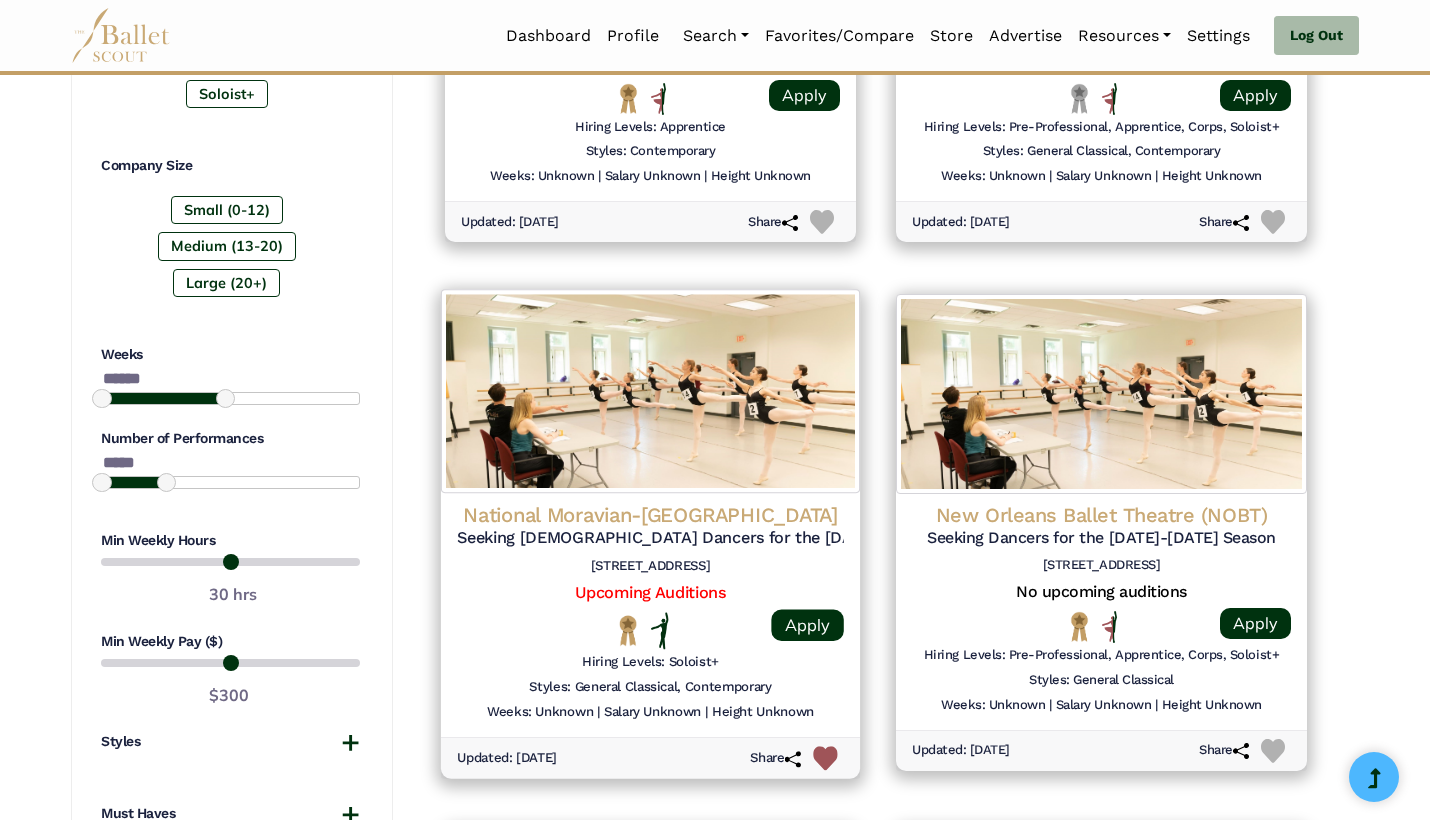 click at bounding box center [825, 759] 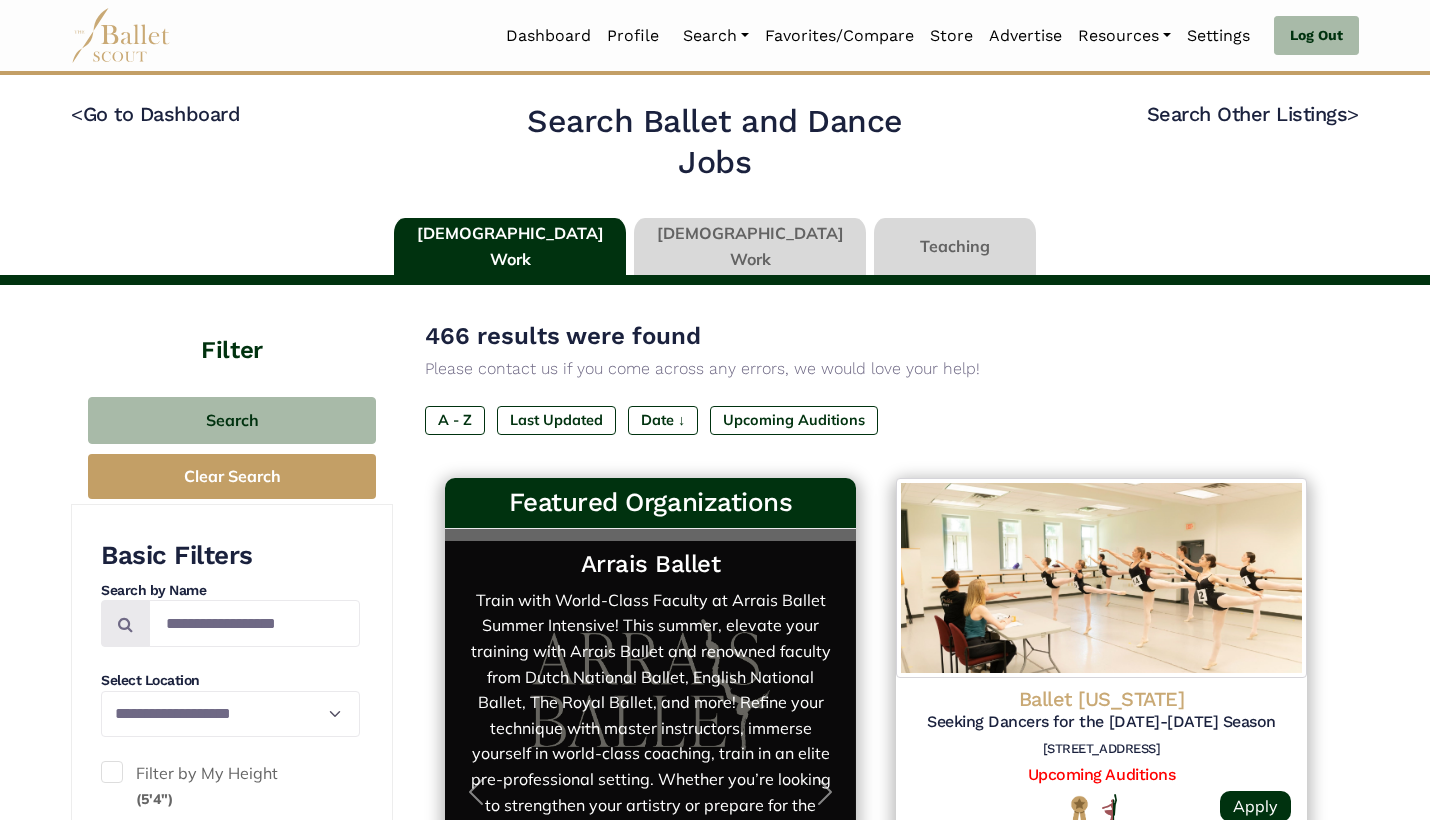 scroll, scrollTop: 0, scrollLeft: 0, axis: both 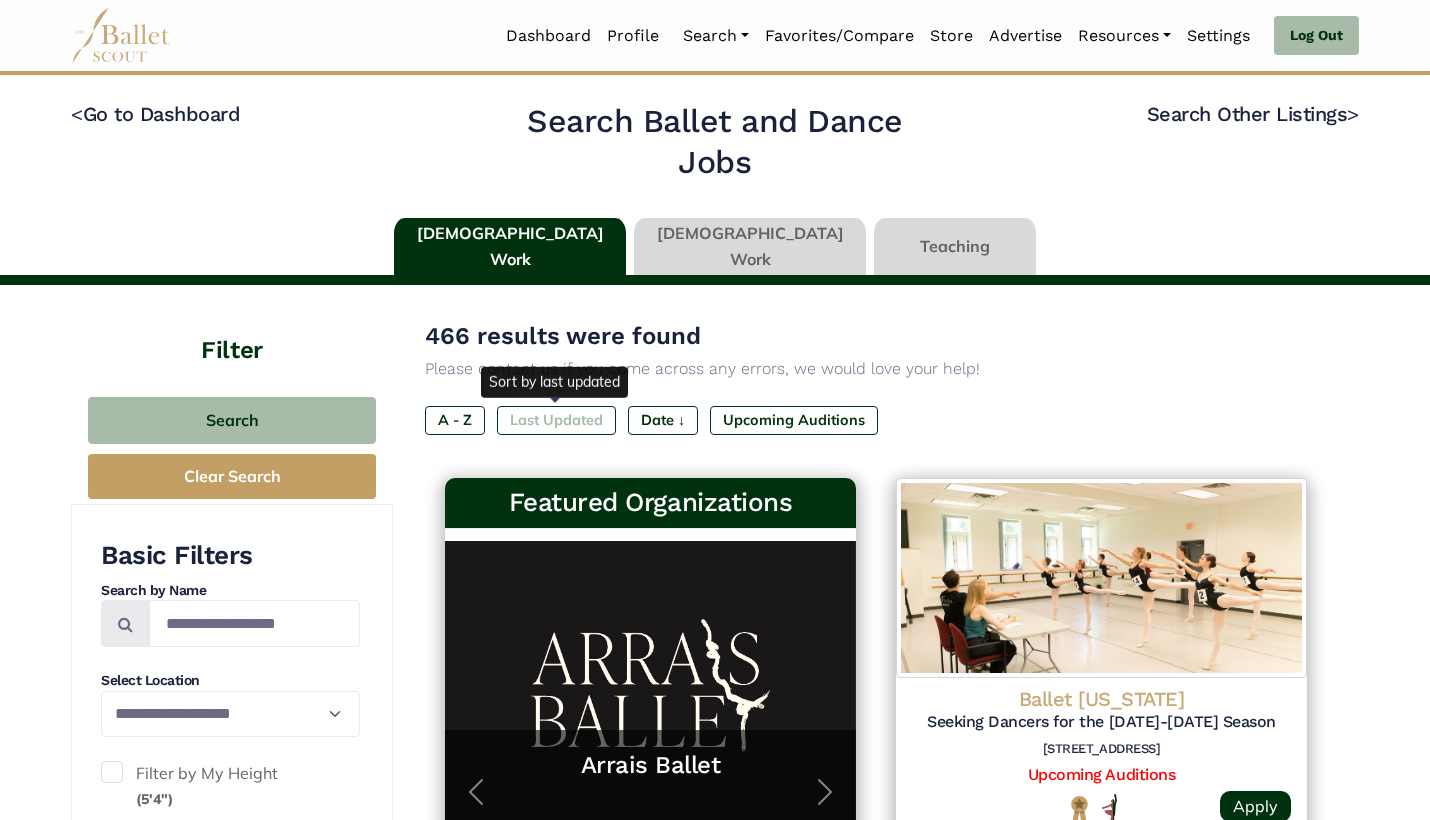click on "Last Updated" at bounding box center (556, 420) 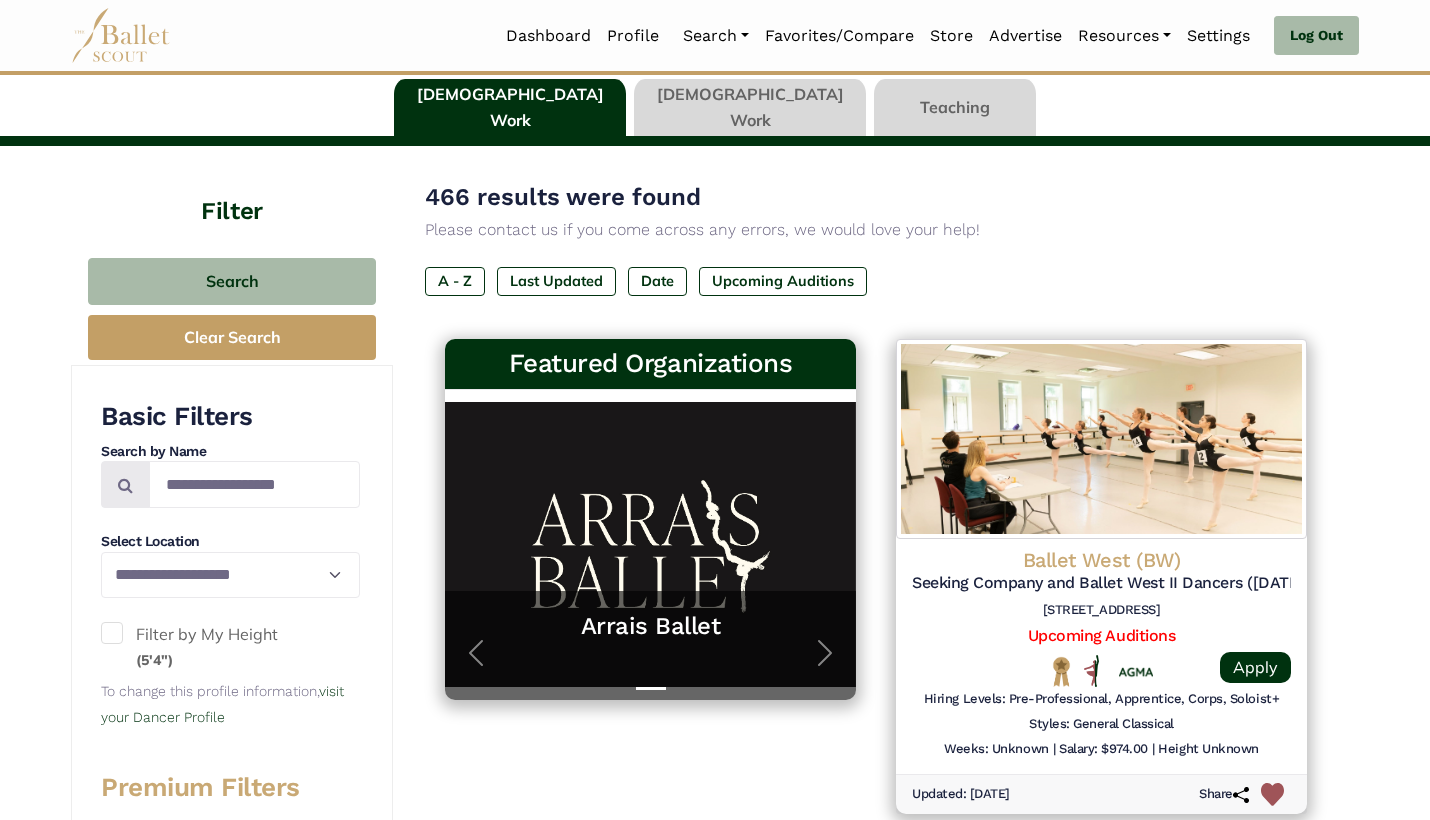 scroll, scrollTop: 183, scrollLeft: 0, axis: vertical 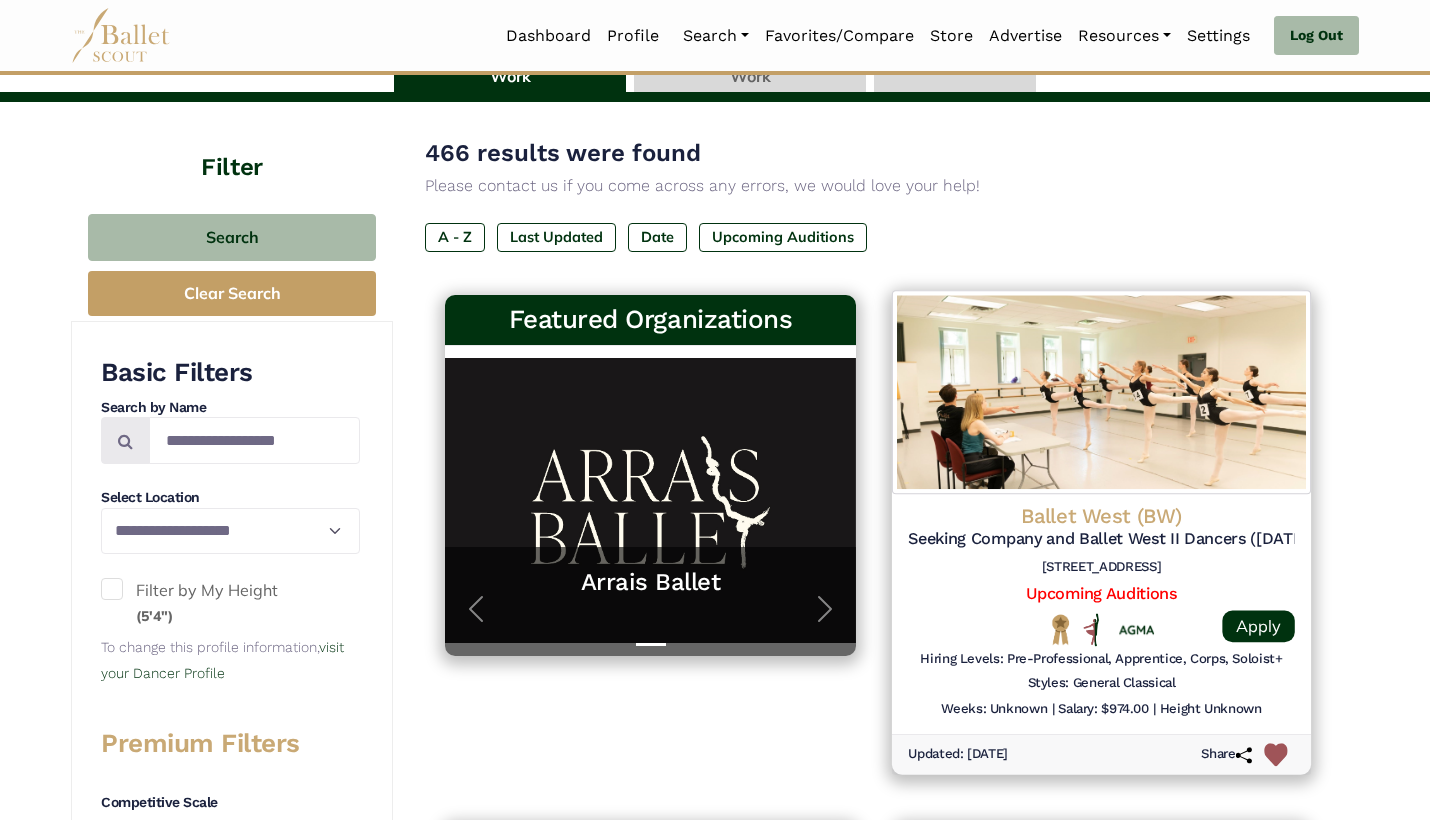 click at bounding box center [1101, 392] 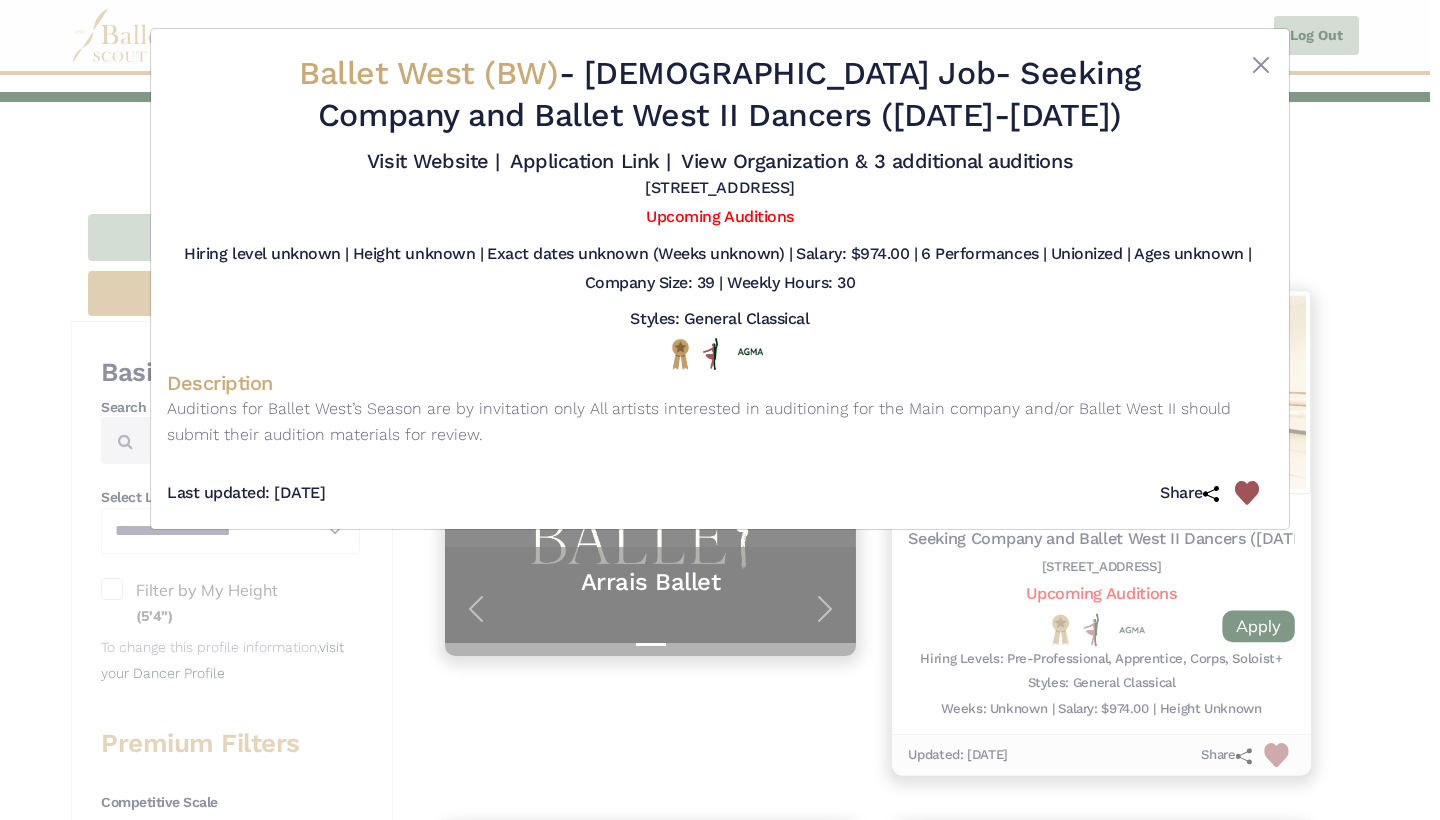 click on "Description
Auditions for Ballet West’s Season are by invitation only
All artists interested in auditioning for the Main company and/or Ballet West II should submit their audition materials for review." at bounding box center (720, 413) 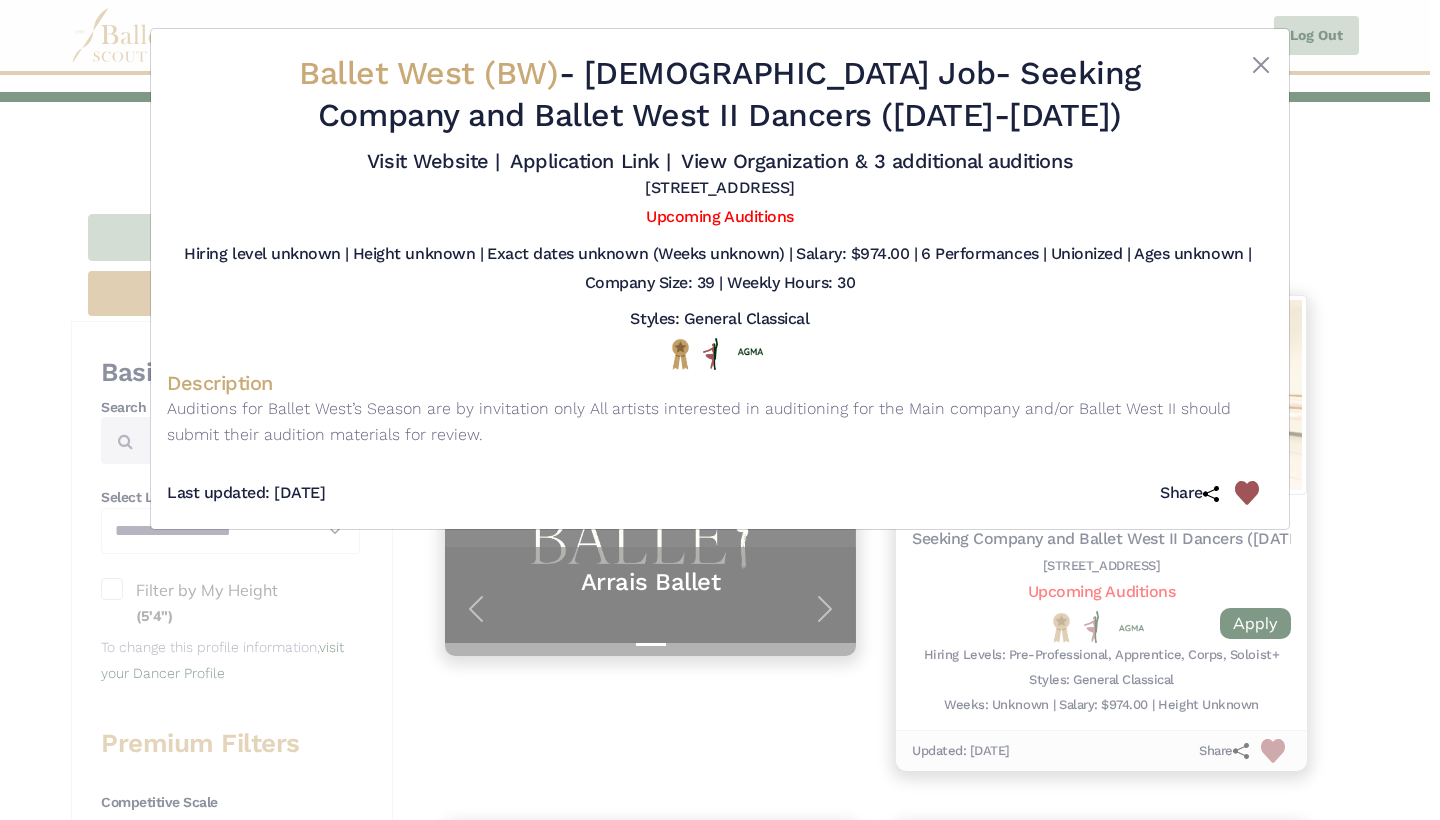 click on "Ballet West (BW)
-
[DEMOGRAPHIC_DATA] Job
- Seeking Company and Ballet West II Dancers ([DATE]-[DATE])
Visit Website |
Application Link |
View Organization
& 3 additional auditions" at bounding box center [720, 410] 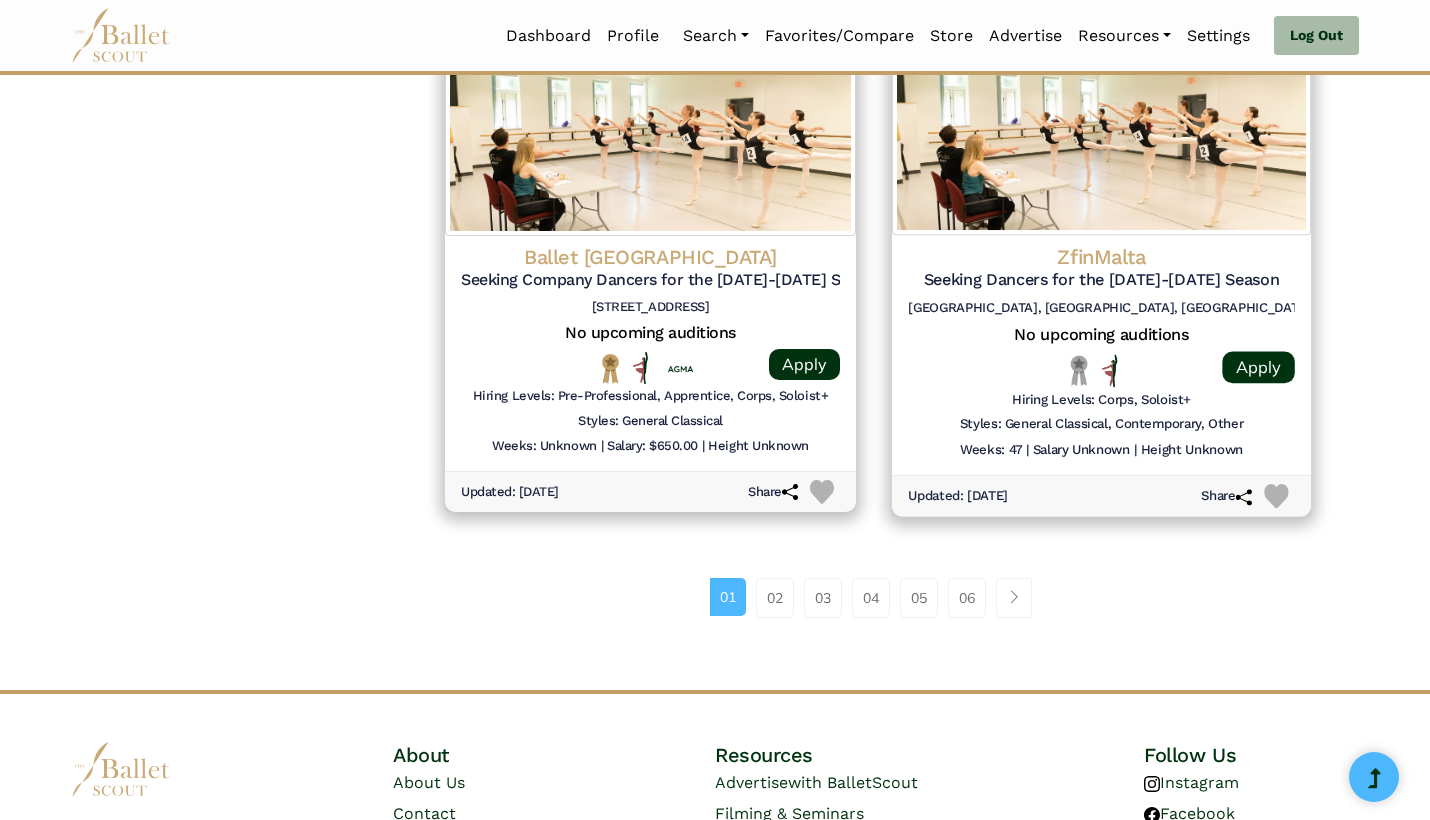 scroll, scrollTop: 2558, scrollLeft: 0, axis: vertical 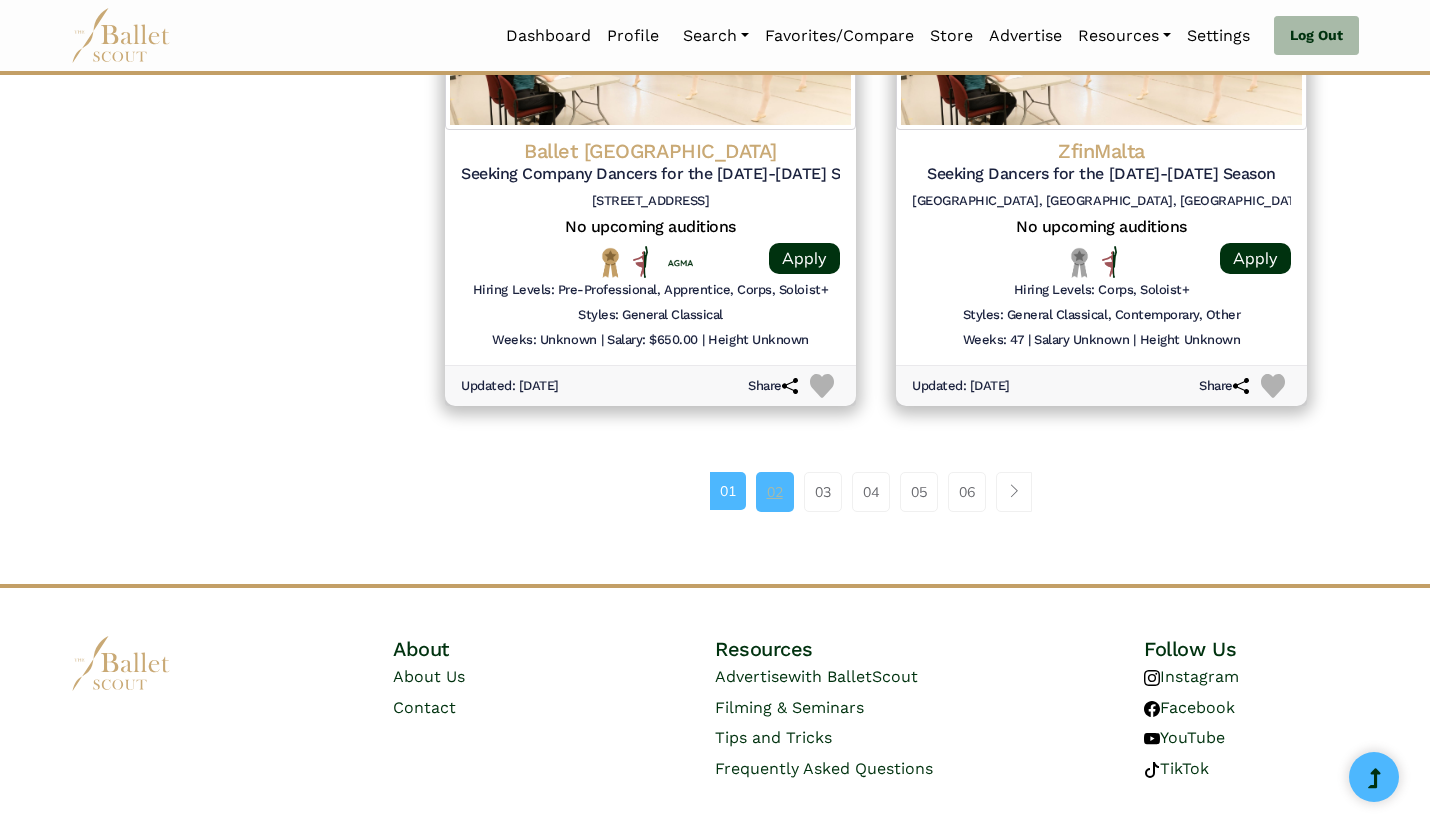 click on "02" at bounding box center [775, 492] 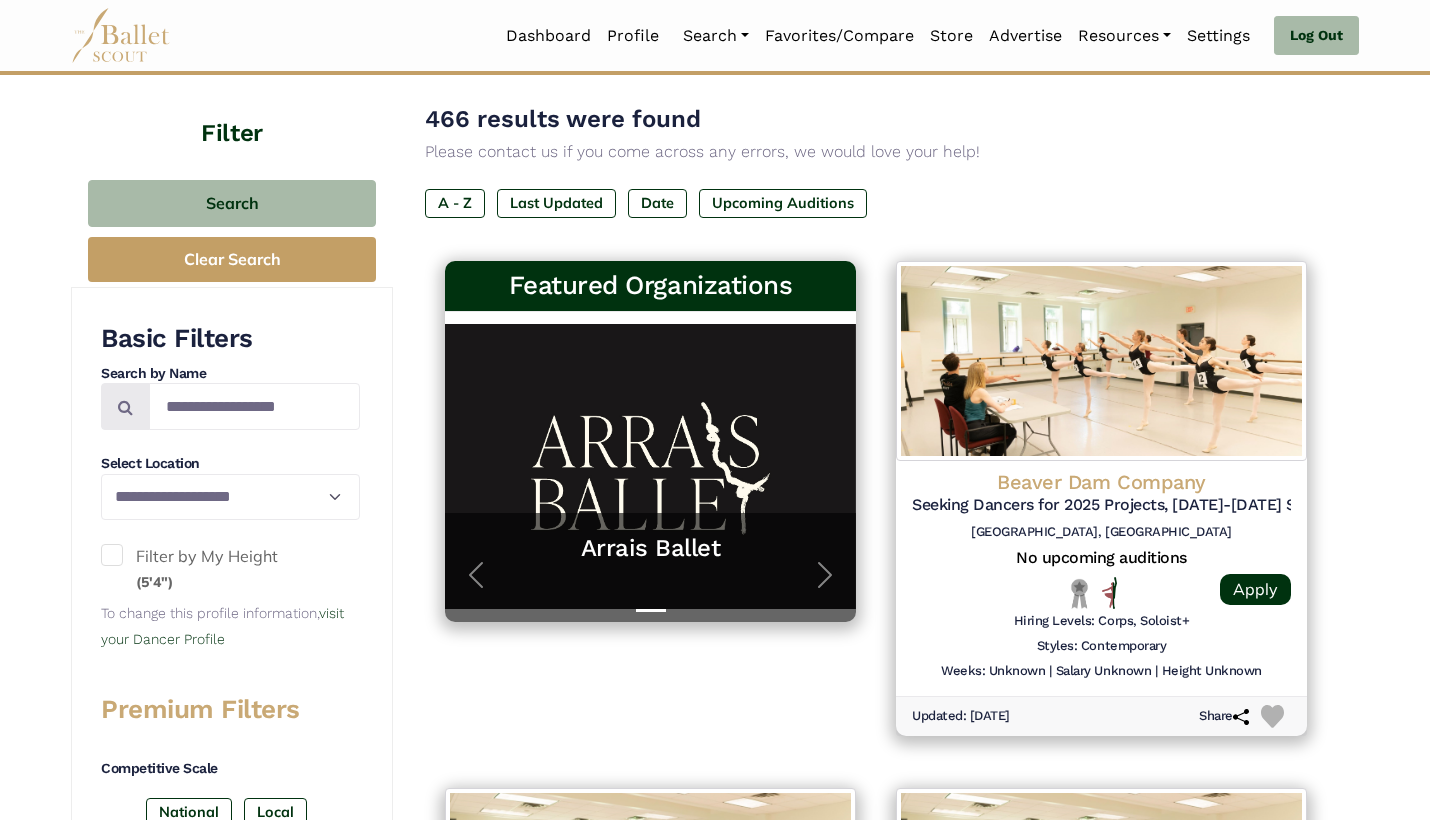 scroll, scrollTop: 218, scrollLeft: 0, axis: vertical 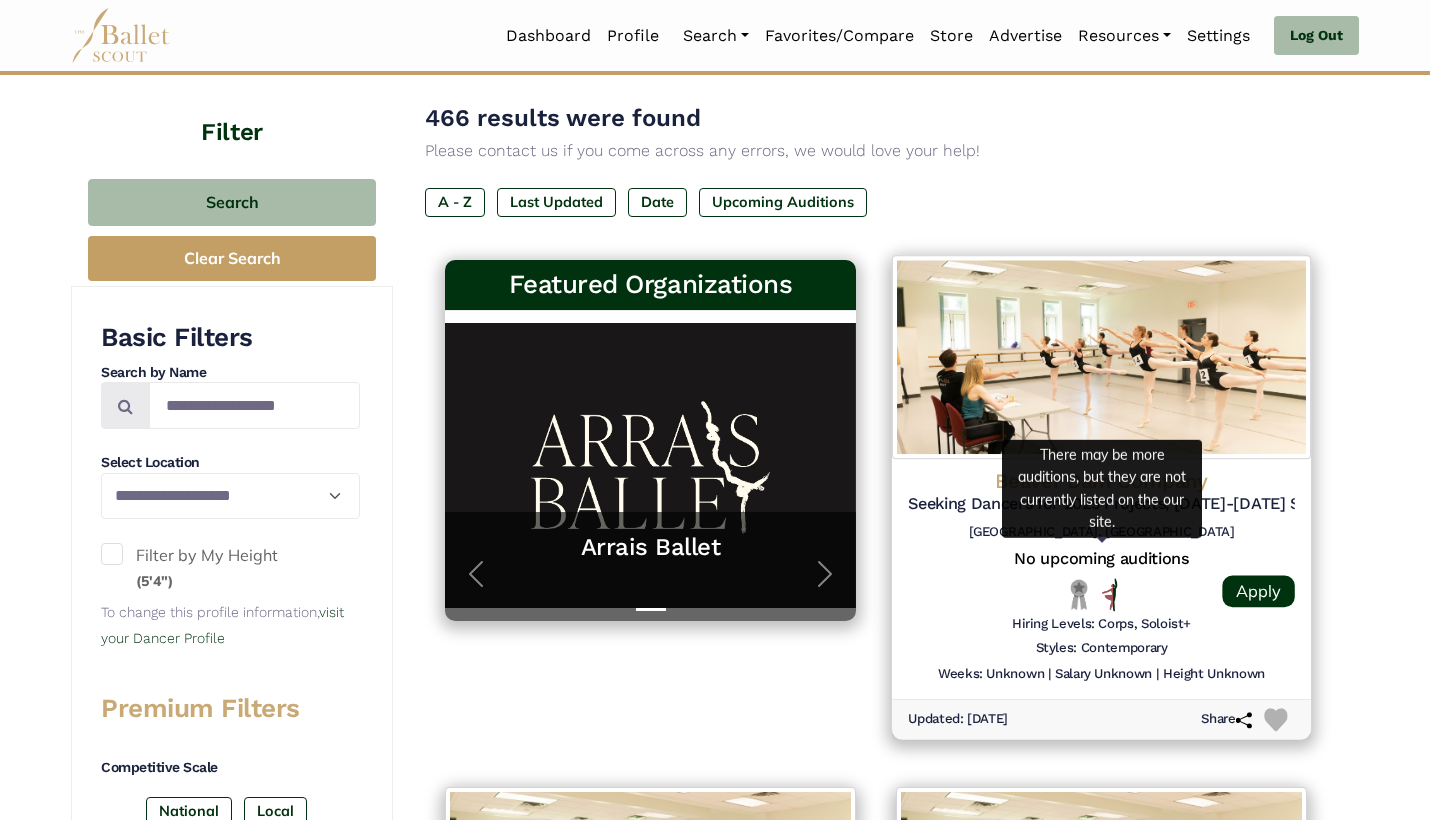 click on "No upcoming auditions" at bounding box center (1101, 558) 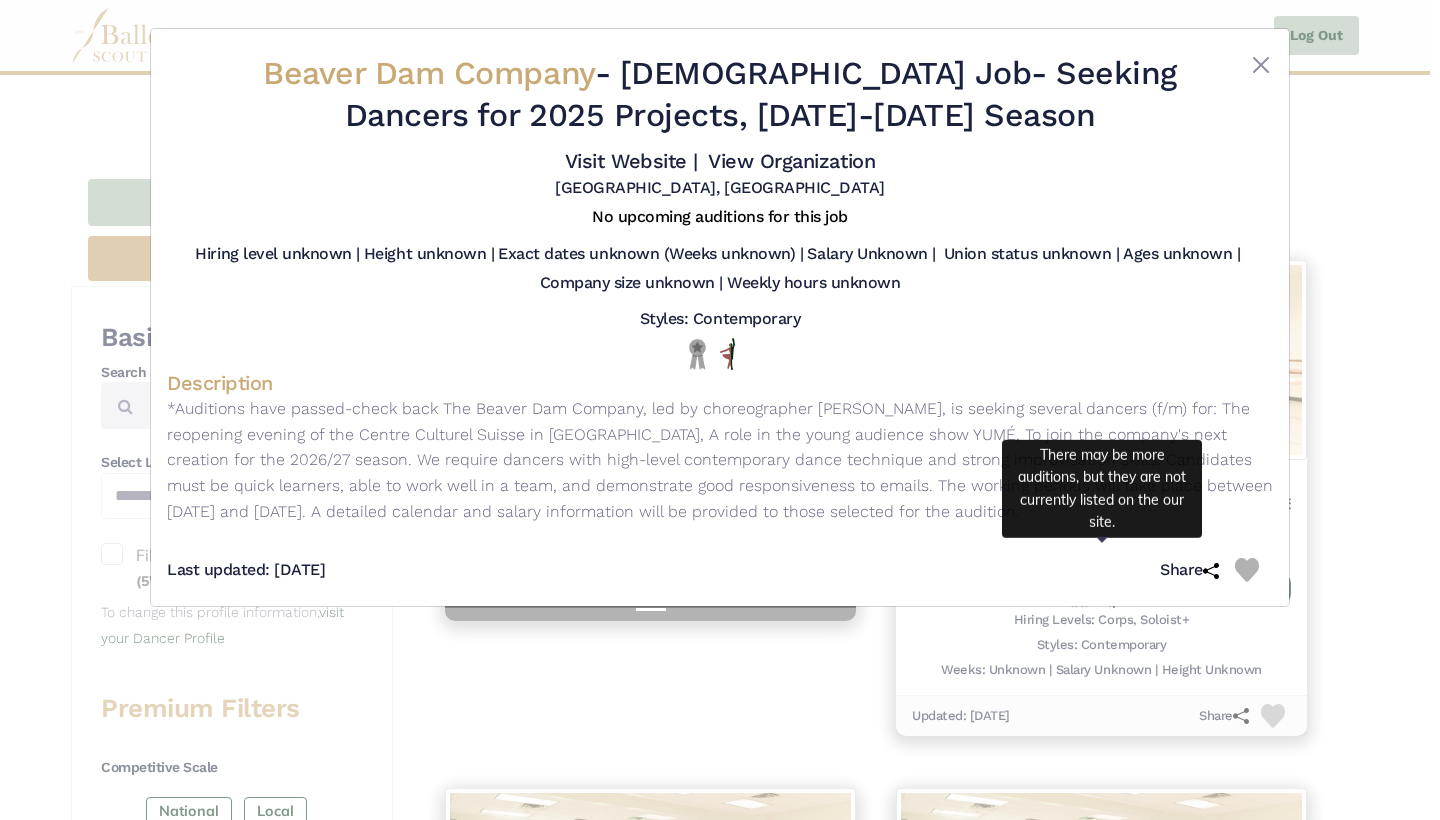click at bounding box center [1247, 570] 